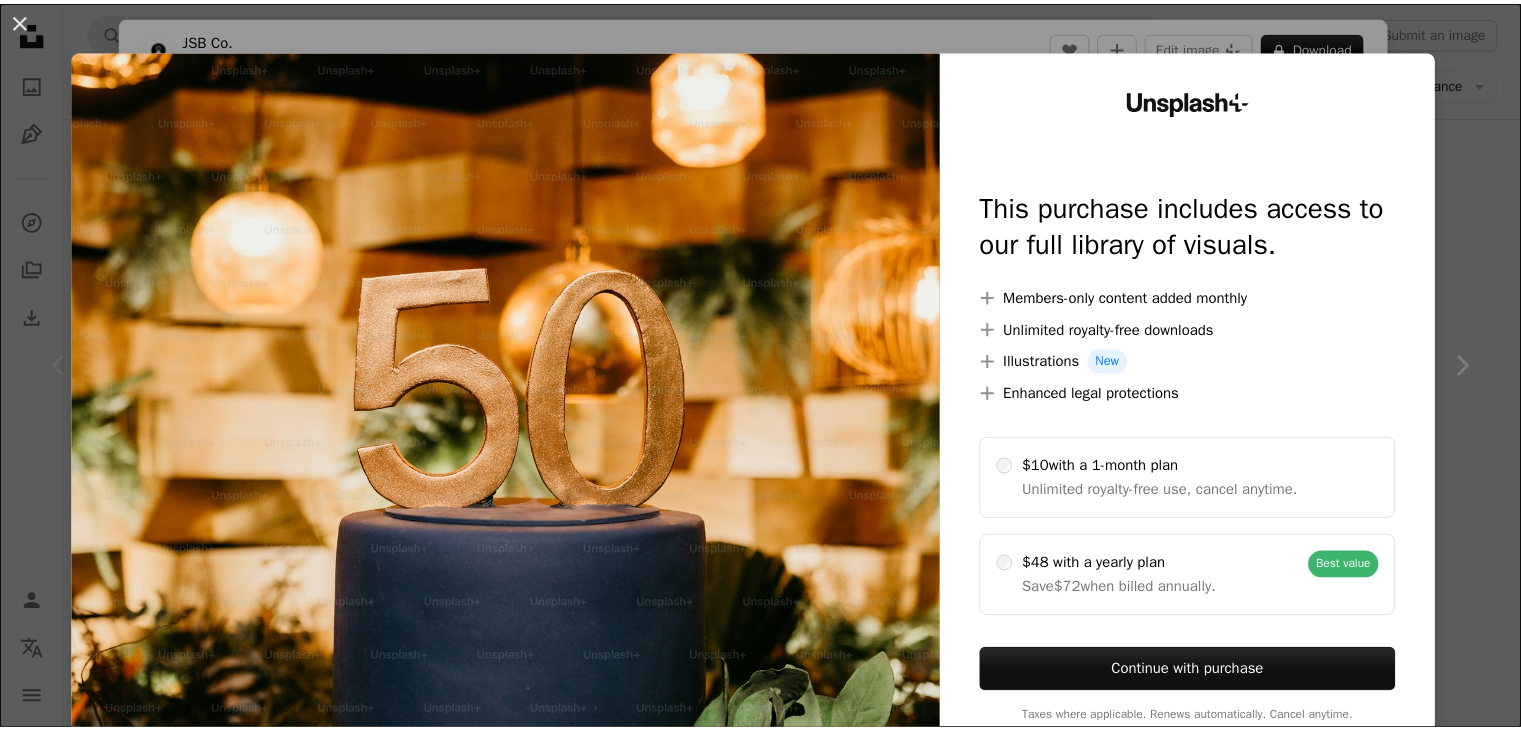 scroll, scrollTop: 133, scrollLeft: 0, axis: vertical 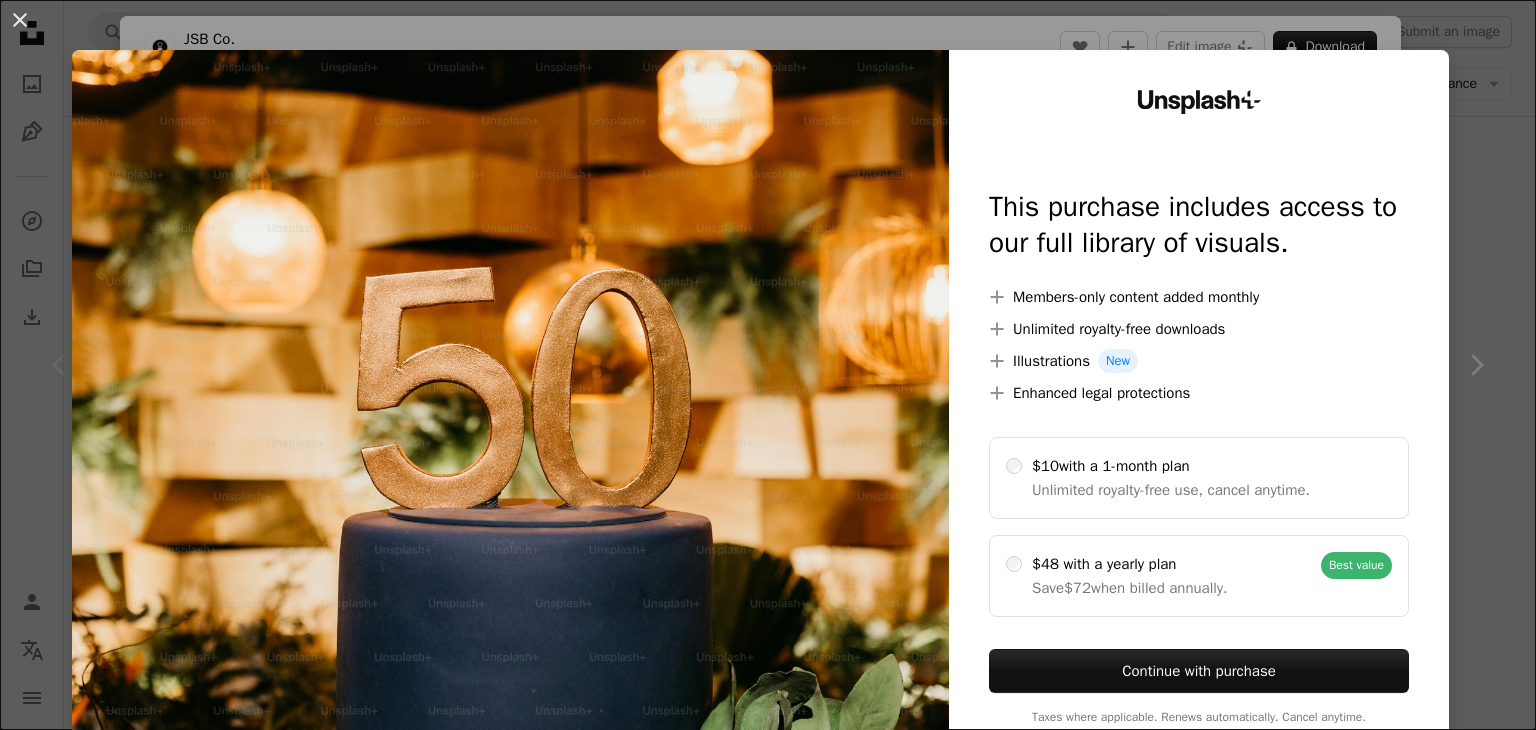 click on "An X shape Unsplash+ This purchase includes access to our full library of visuals. A plus sign Members-only content added monthly A plus sign Unlimited royalty-free downloads A plus sign Illustrations  New A plus sign Enhanced legal protections $10  with a 1-month plan Unlimited royalty-free use, cancel anytime. $48   with a yearly plan Save  $72  when billed annually. Best value Continue with purchase Taxes where applicable. Renews automatically. Cancel anytime." at bounding box center [768, 365] 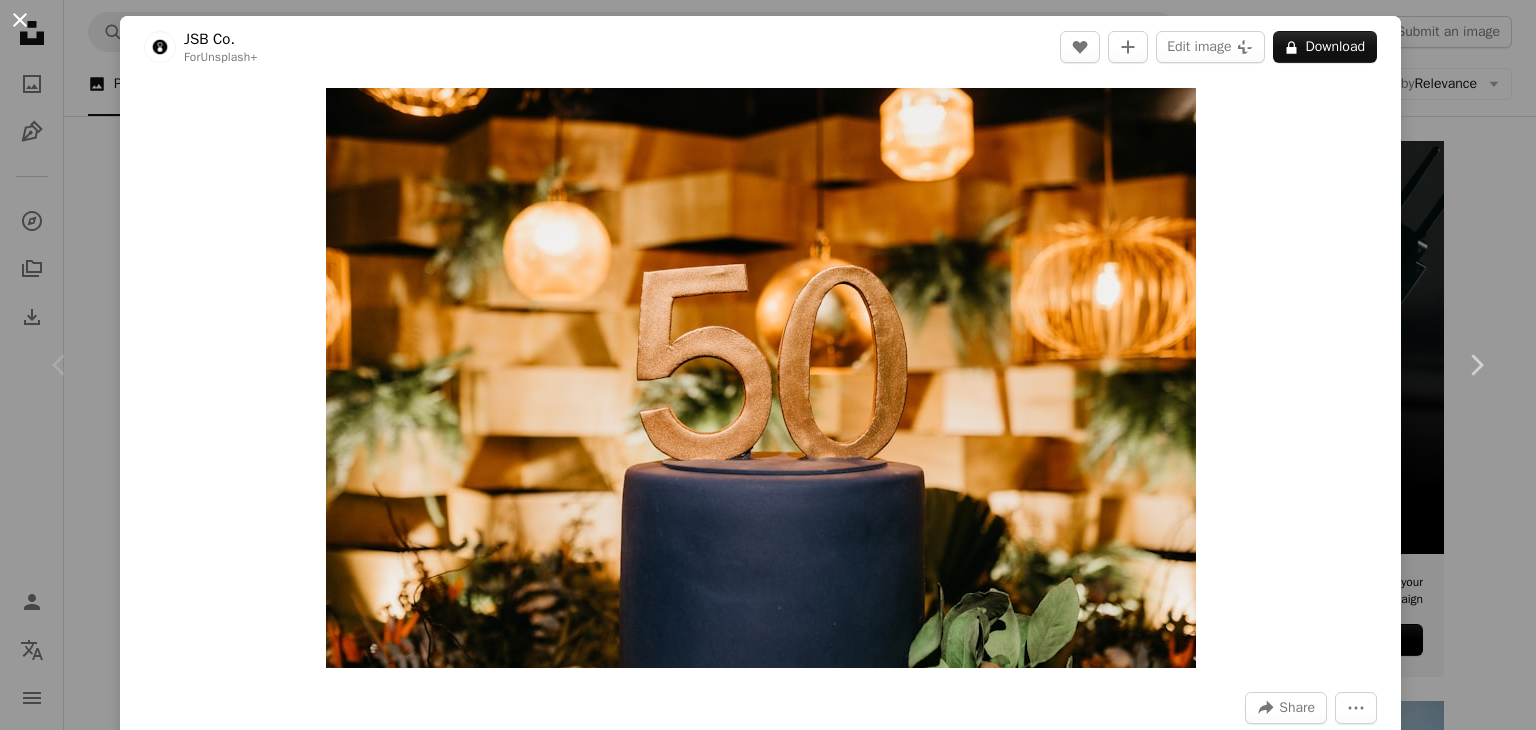 click on "An X shape" at bounding box center [20, 20] 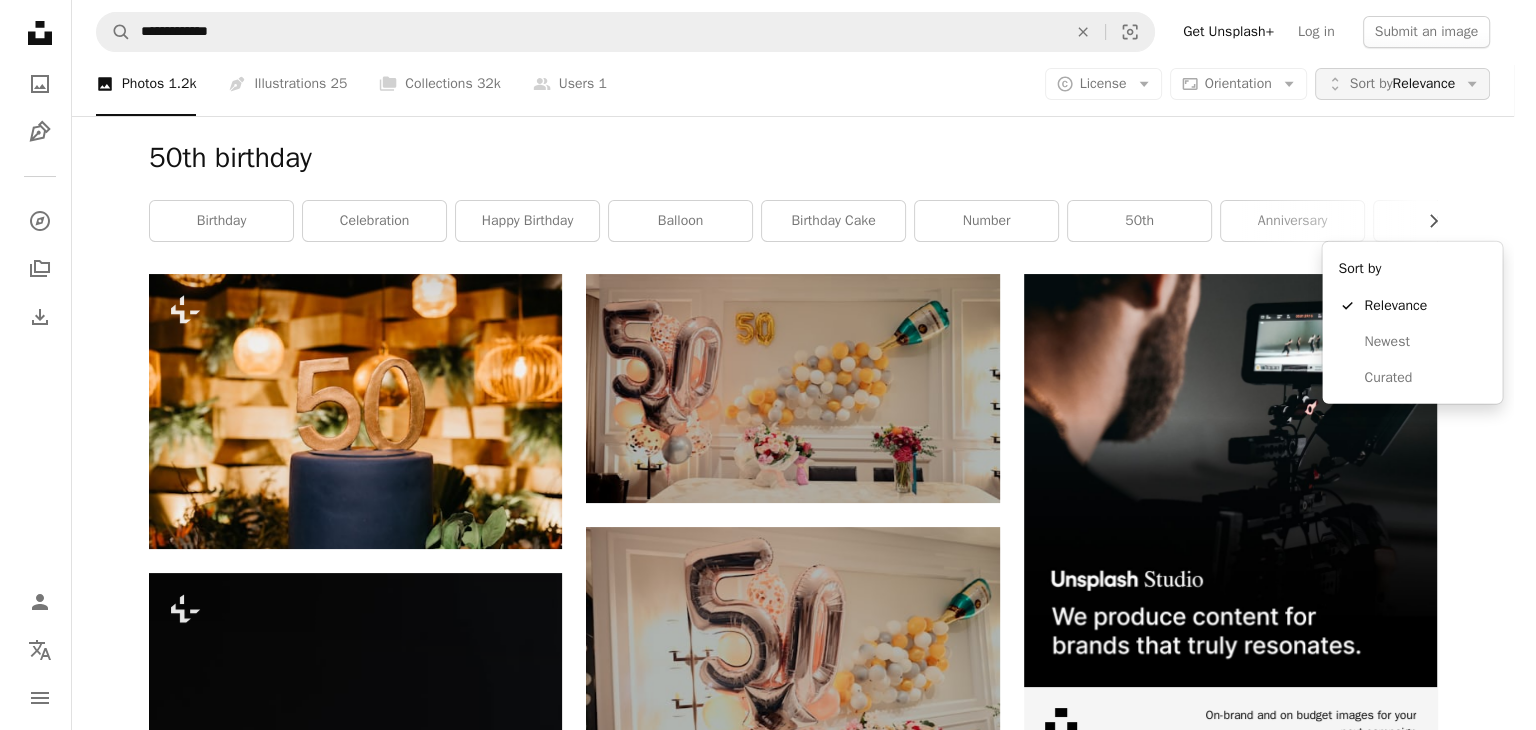 scroll, scrollTop: 0, scrollLeft: 0, axis: both 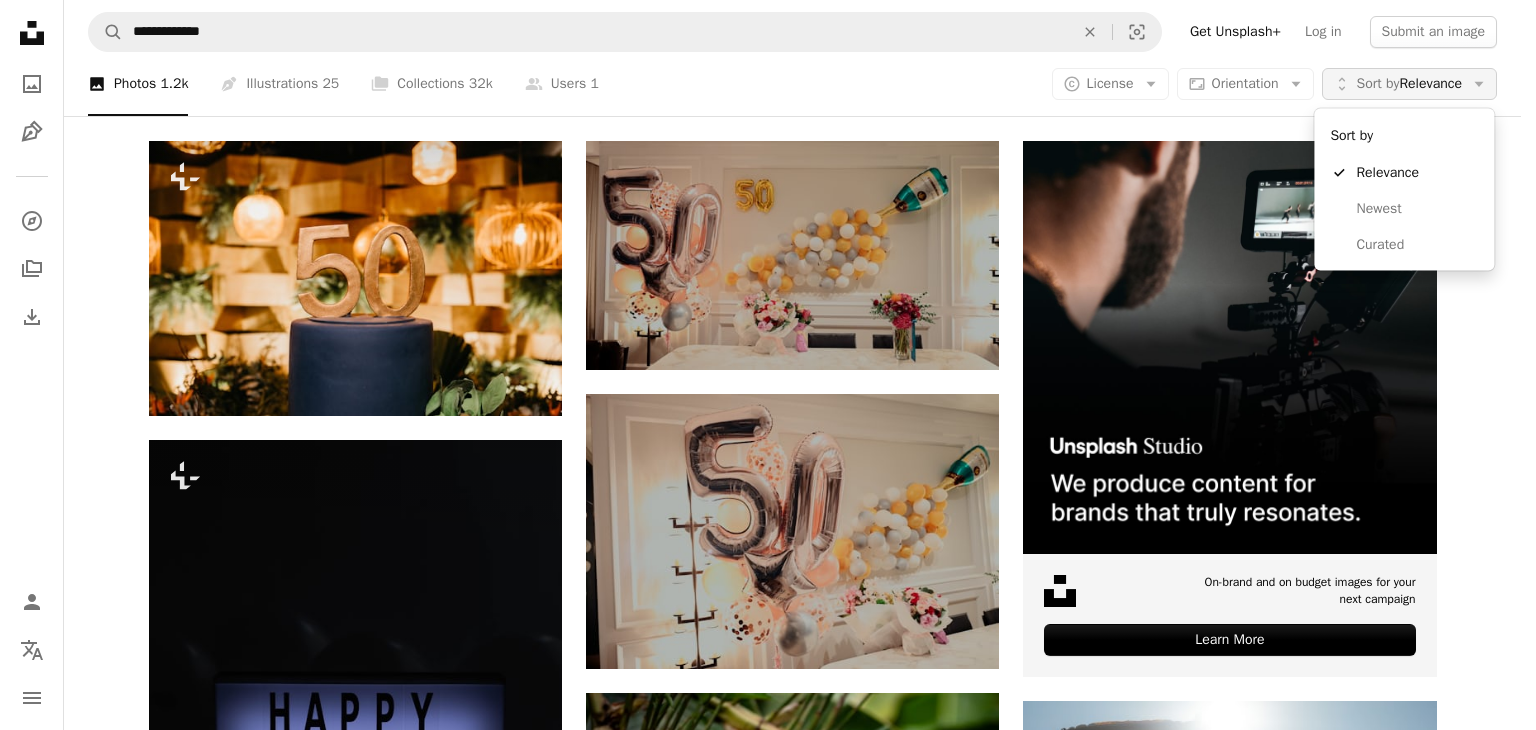 click on "Sort by  Relevance" at bounding box center [1409, 84] 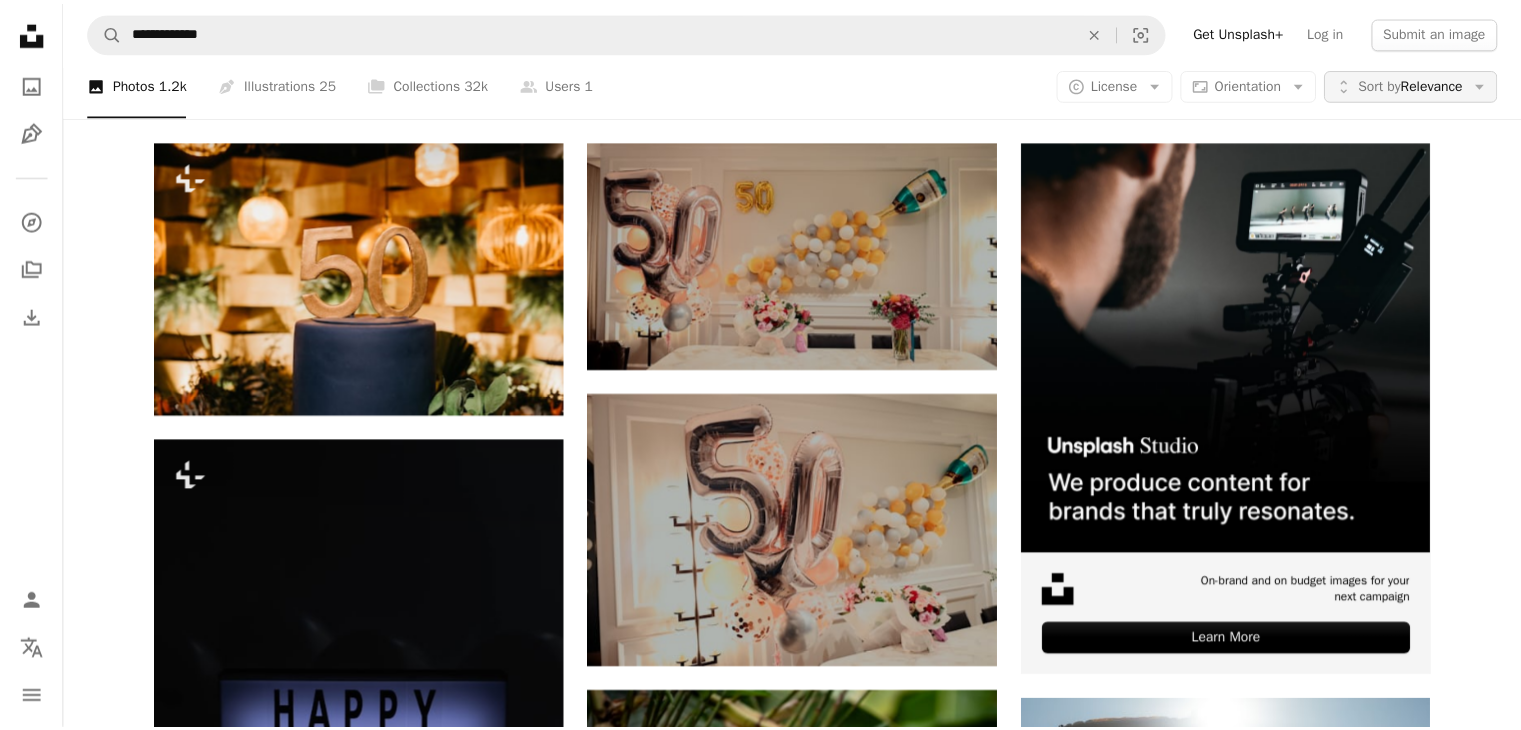 scroll, scrollTop: 133, scrollLeft: 0, axis: vertical 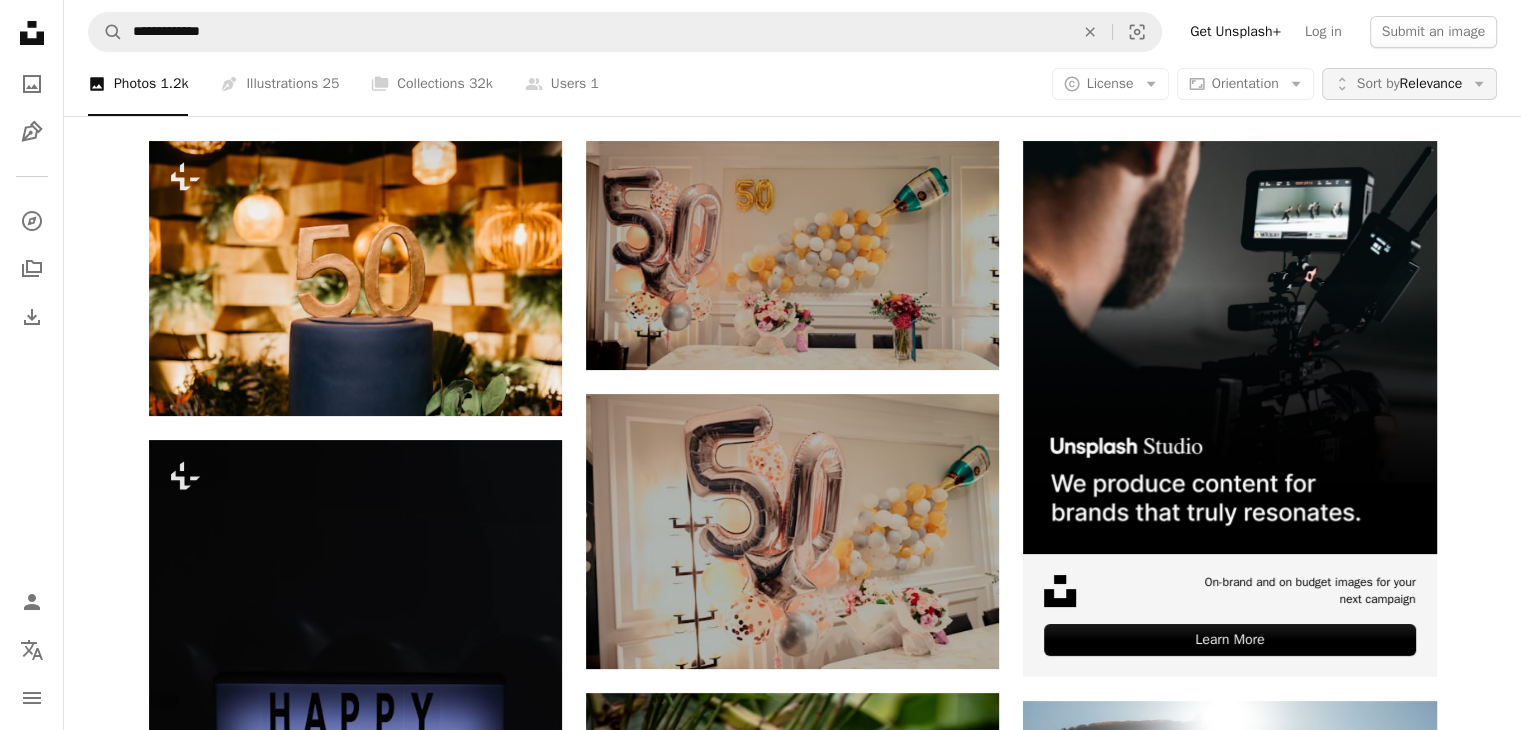 click on "Sort by  Relevance" at bounding box center [1409, 84] 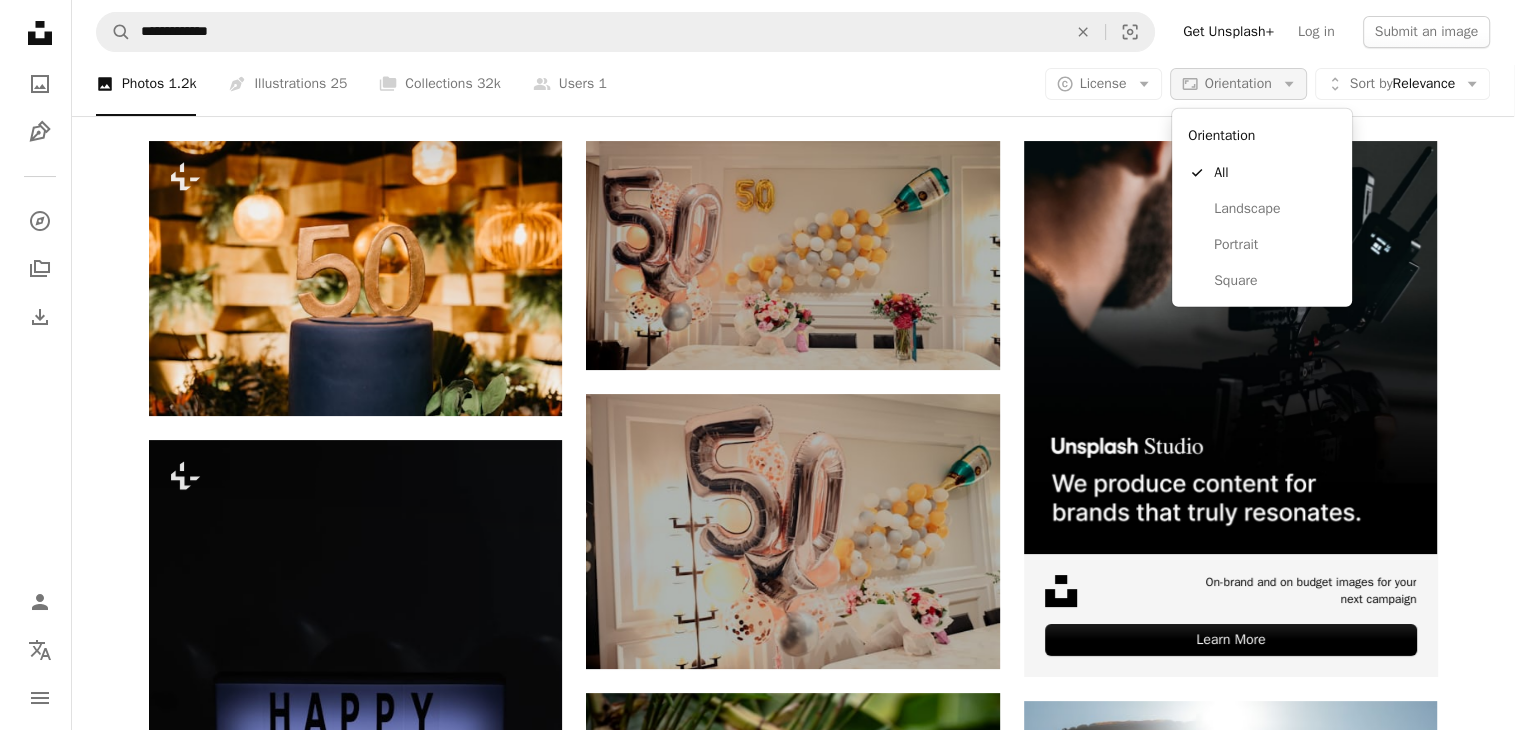 scroll, scrollTop: 0, scrollLeft: 0, axis: both 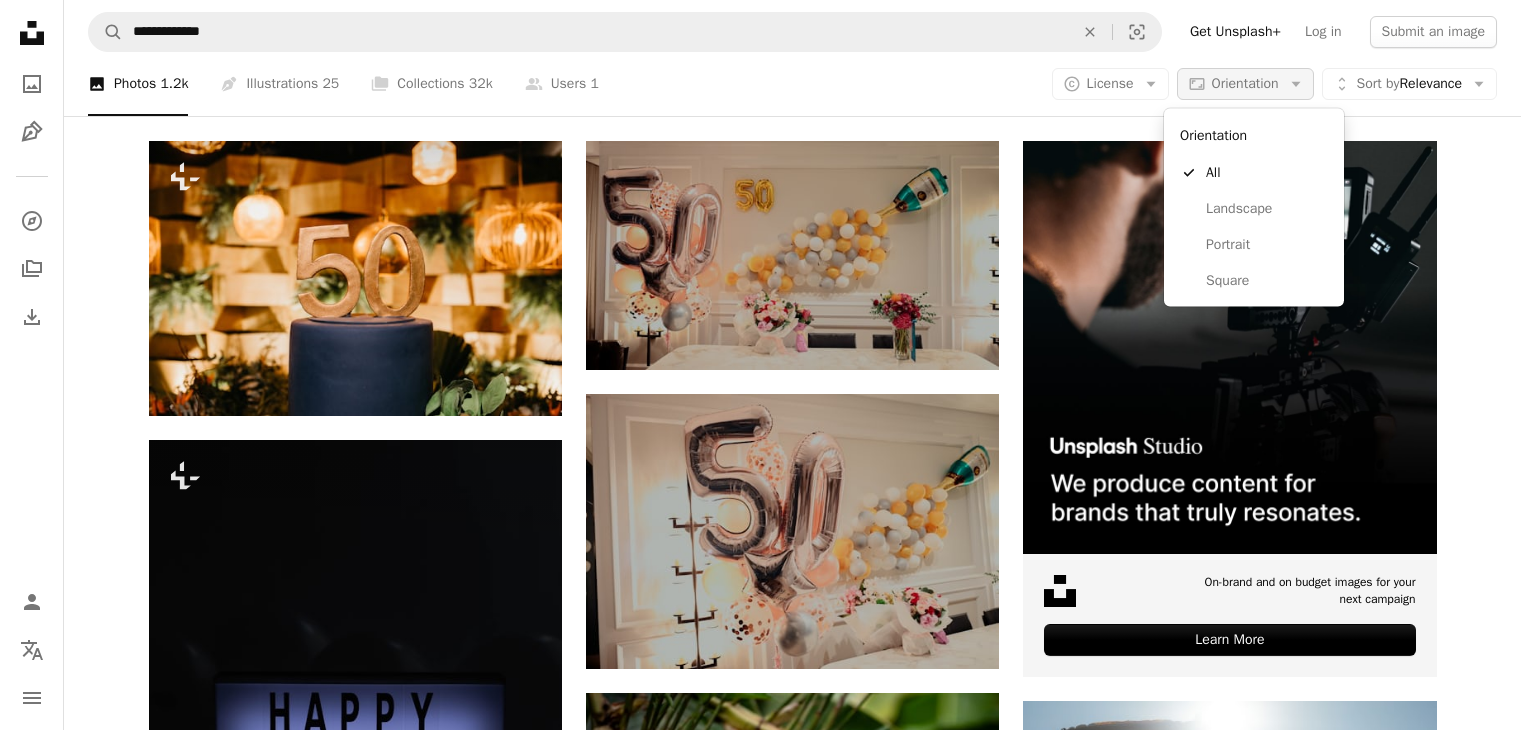 click on "Orientation" at bounding box center [1245, 83] 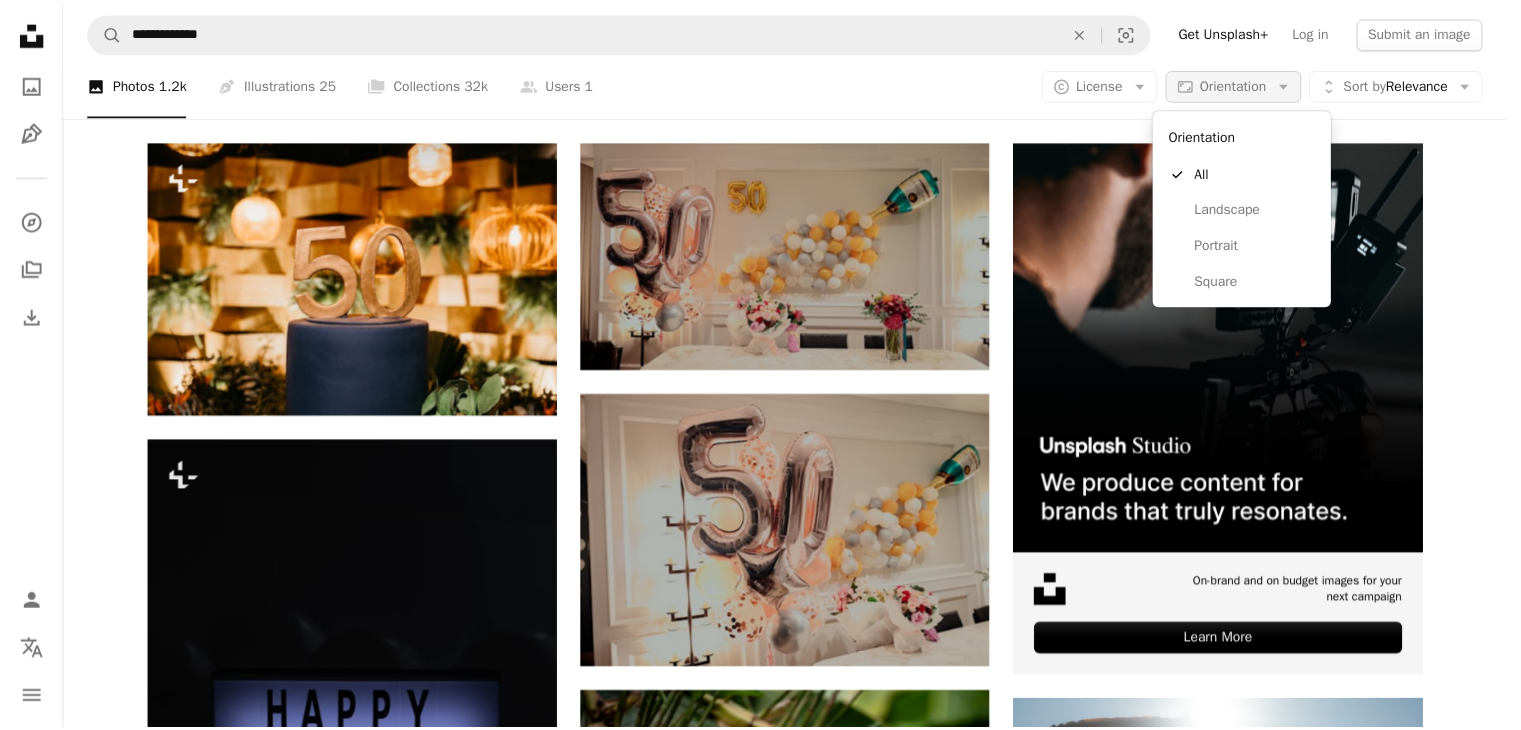 scroll, scrollTop: 133, scrollLeft: 0, axis: vertical 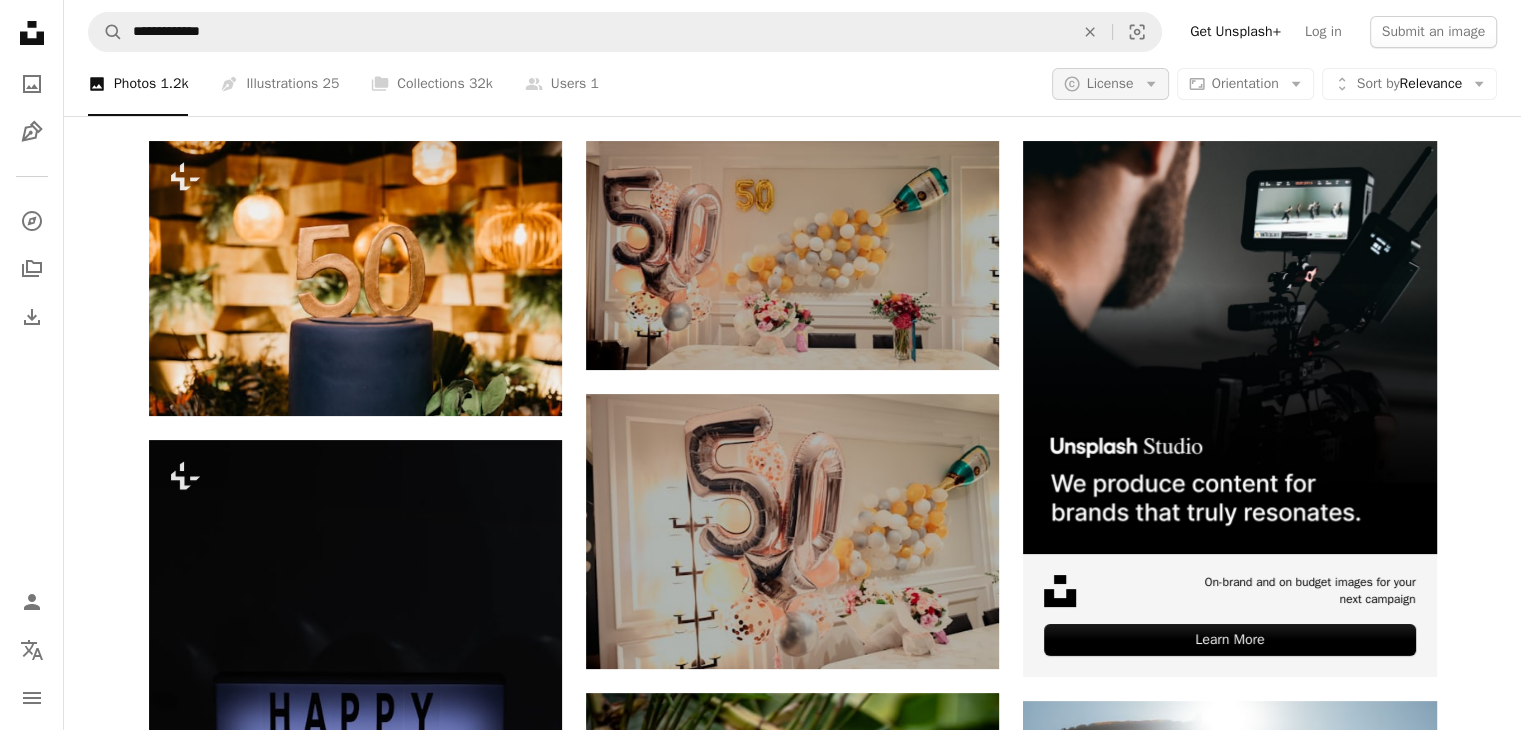 drag, startPoint x: 1224, startPoint y: 78, endPoint x: 1137, endPoint y: 76, distance: 87.02299 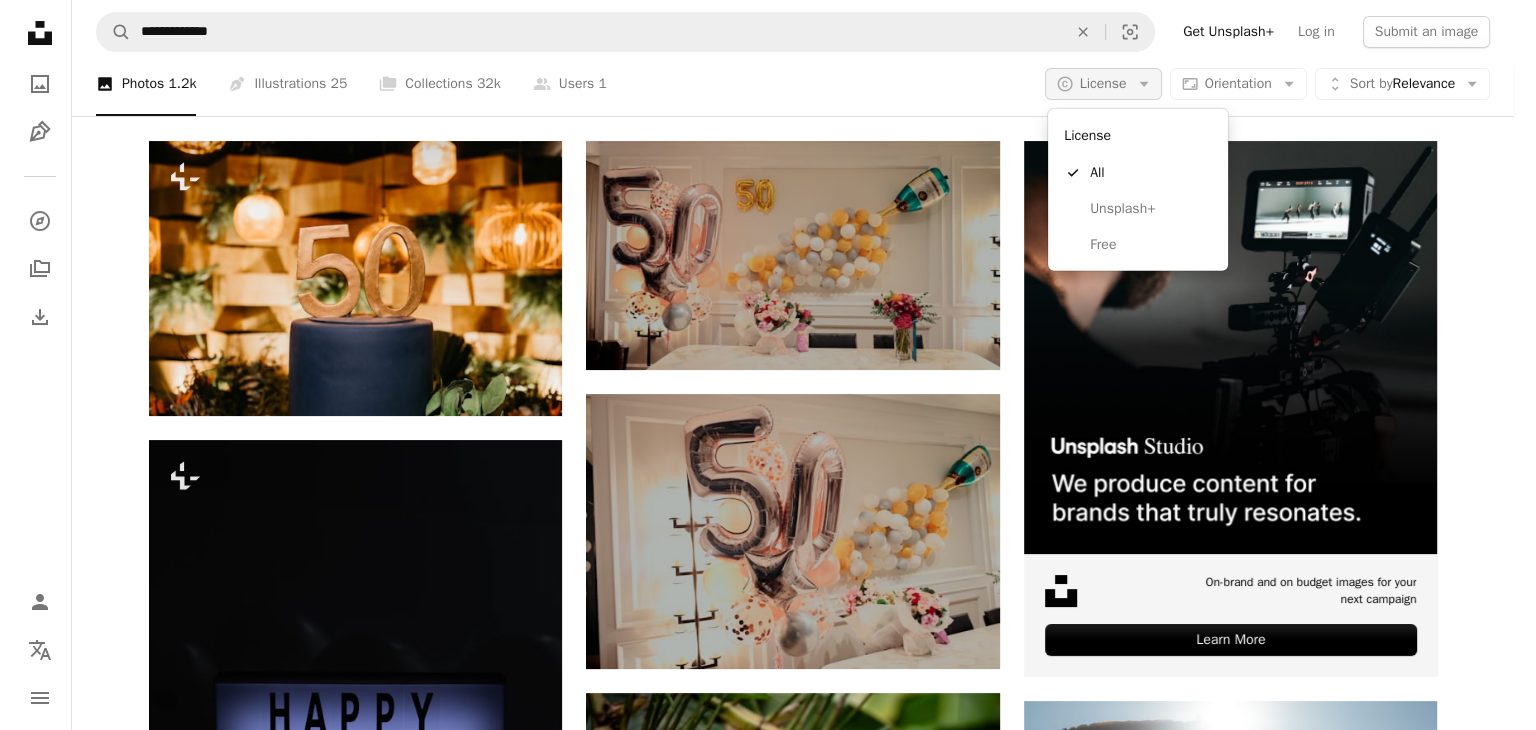 scroll, scrollTop: 0, scrollLeft: 0, axis: both 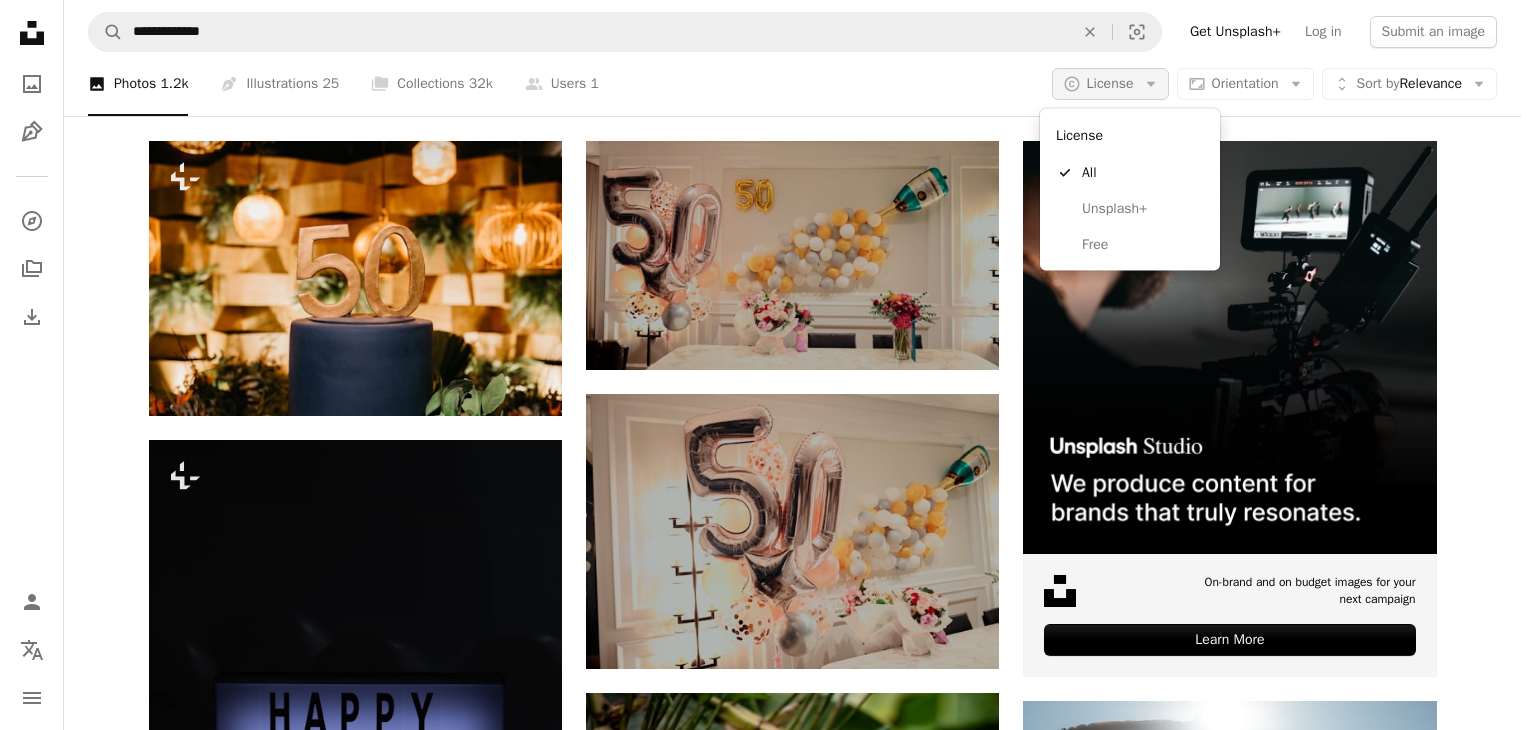 click on "Arrow down" 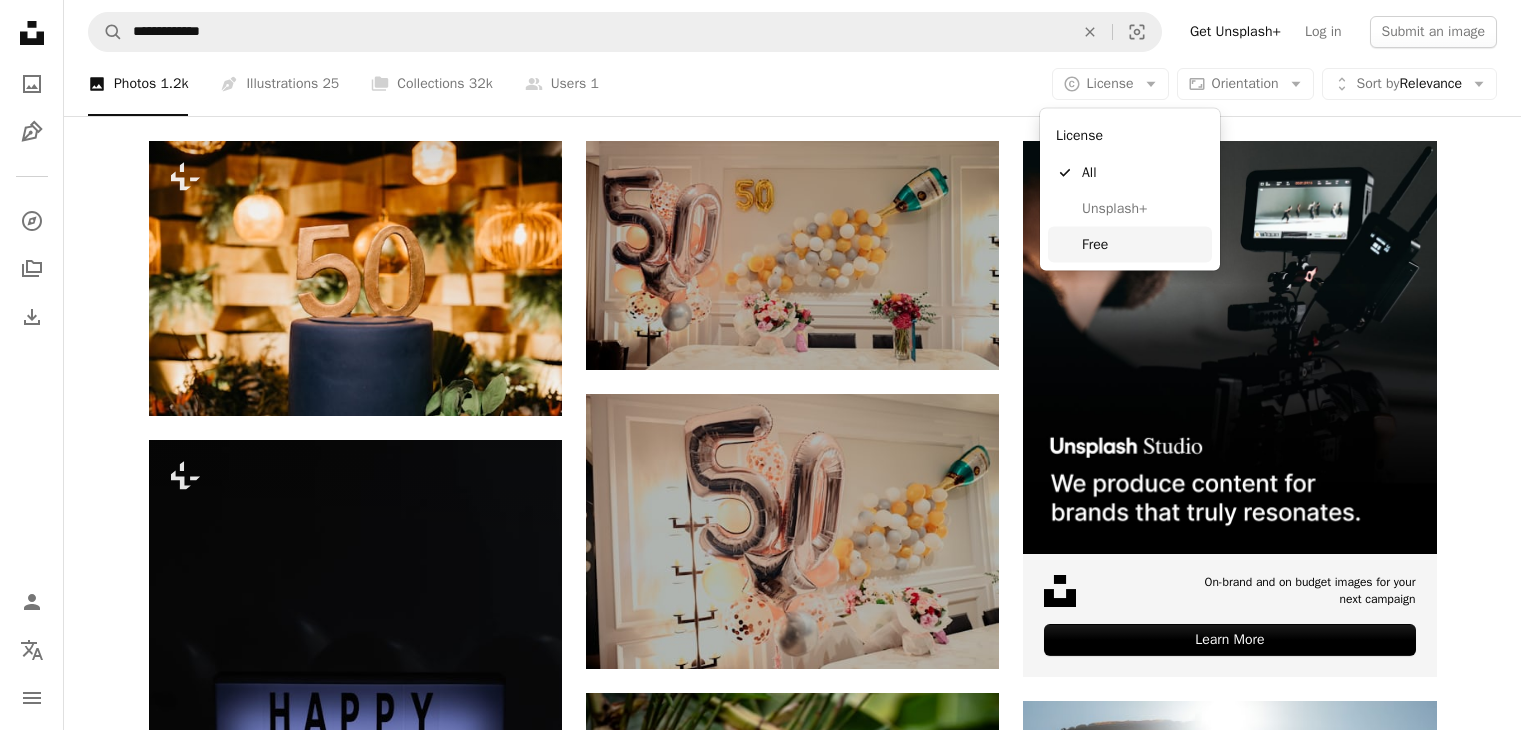 click on "Free" at bounding box center (1130, 245) 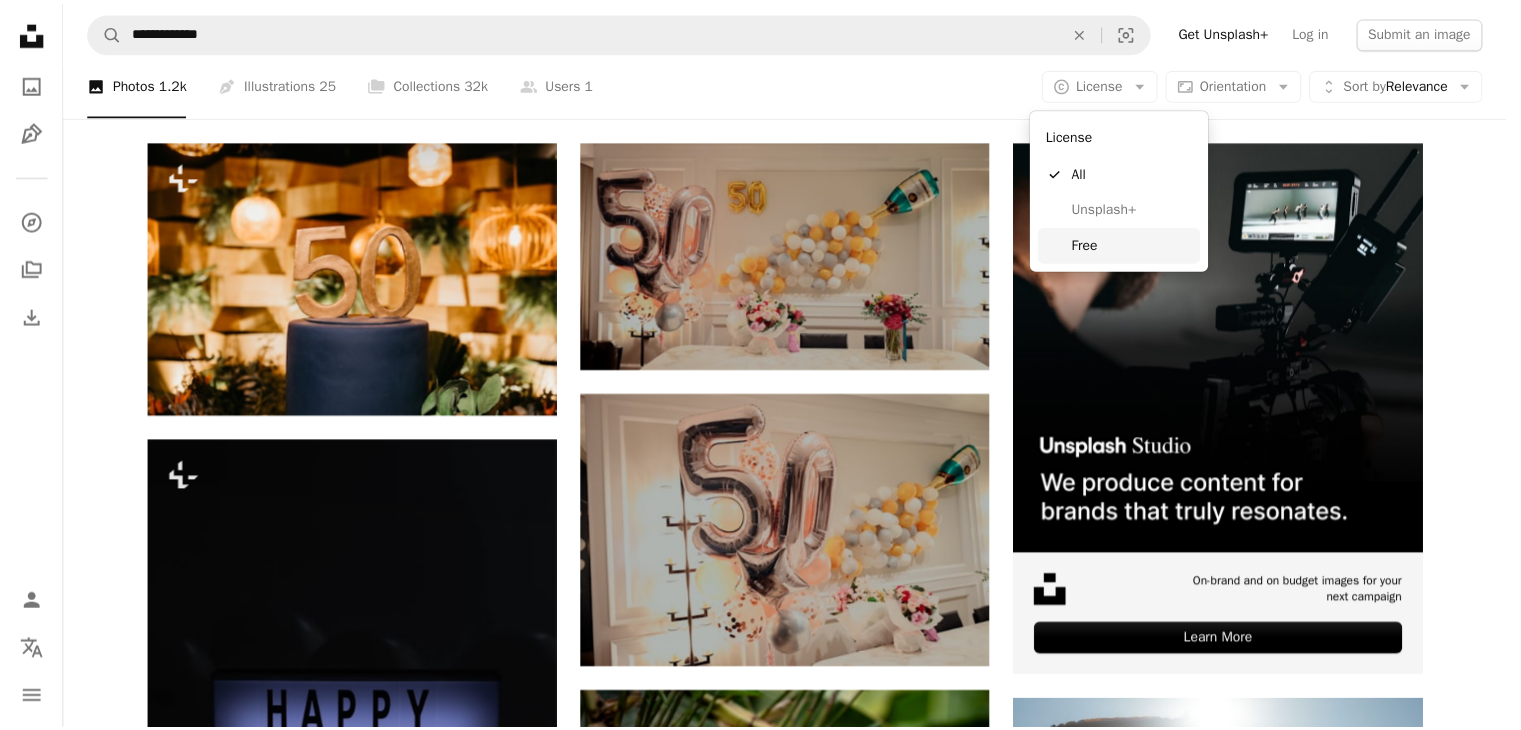 scroll, scrollTop: 0, scrollLeft: 0, axis: both 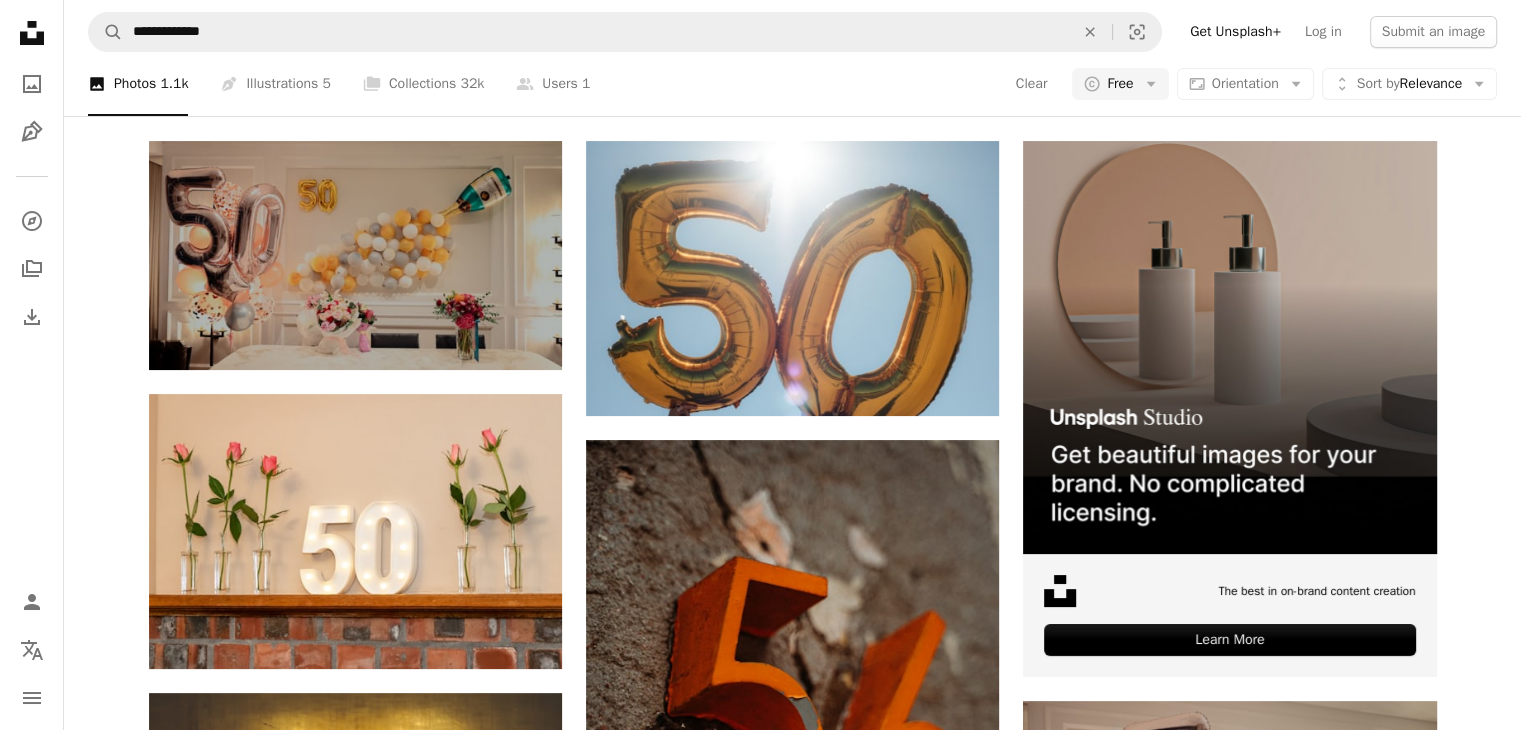click on "Load more" at bounding box center [793, 3853] 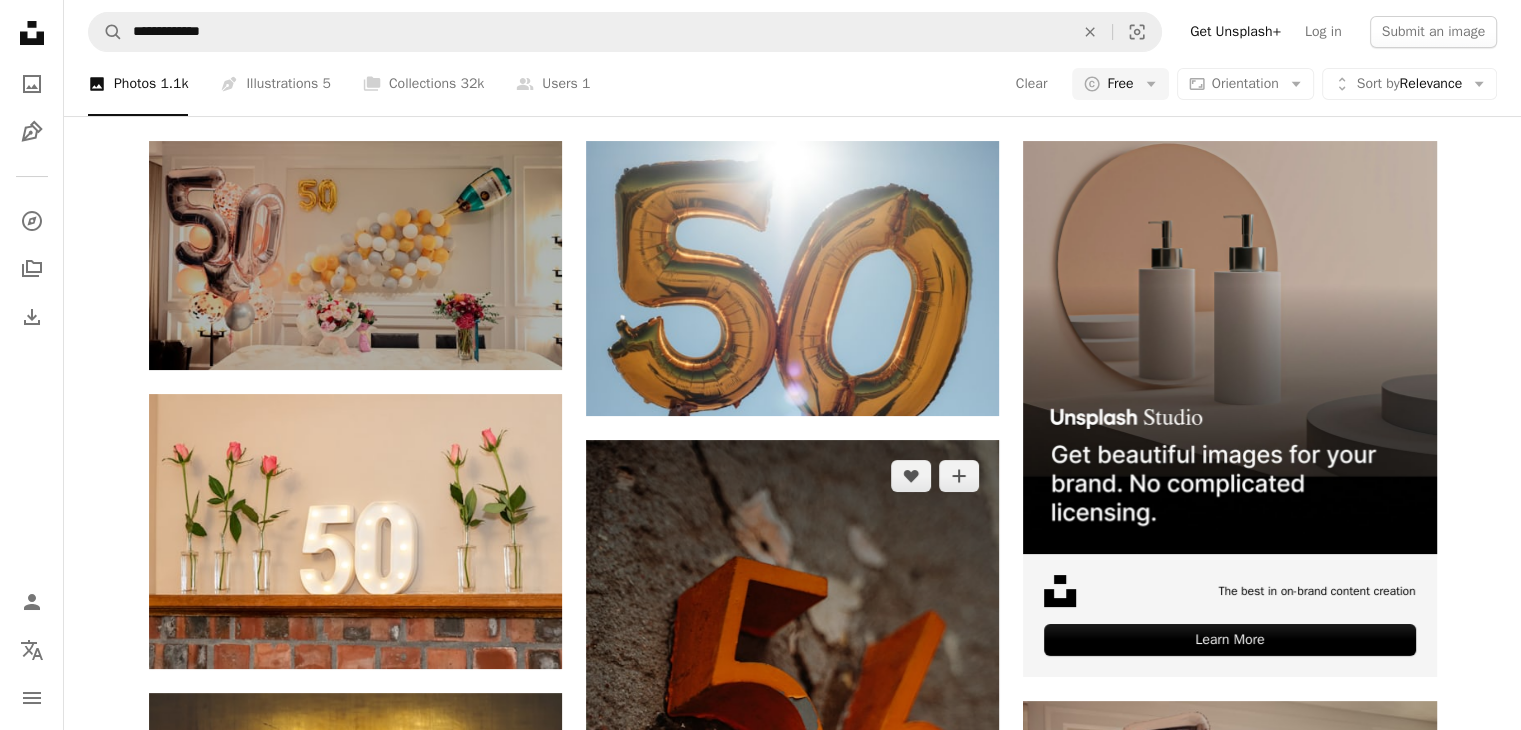 scroll, scrollTop: 0, scrollLeft: 0, axis: both 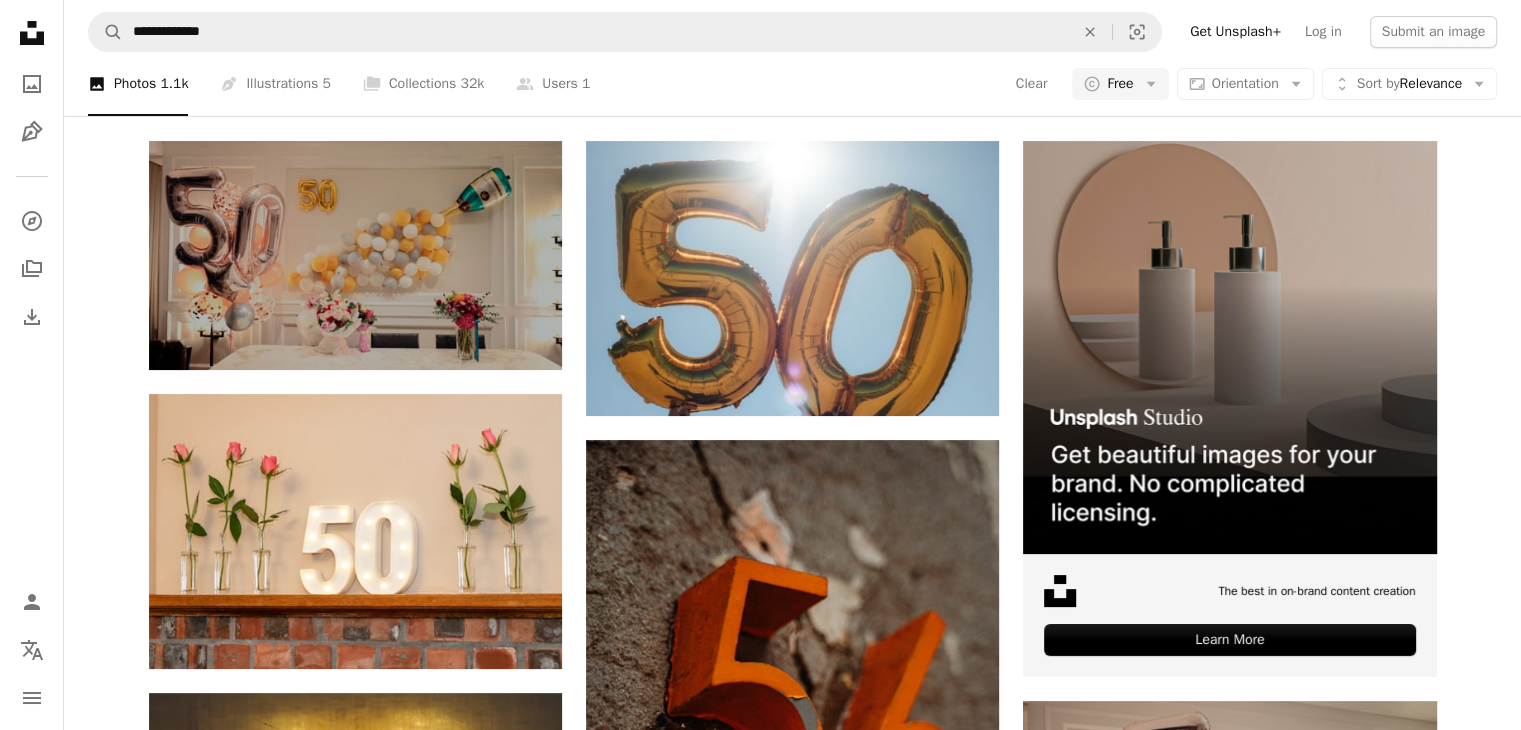 click on "50th" at bounding box center (1139, 88) 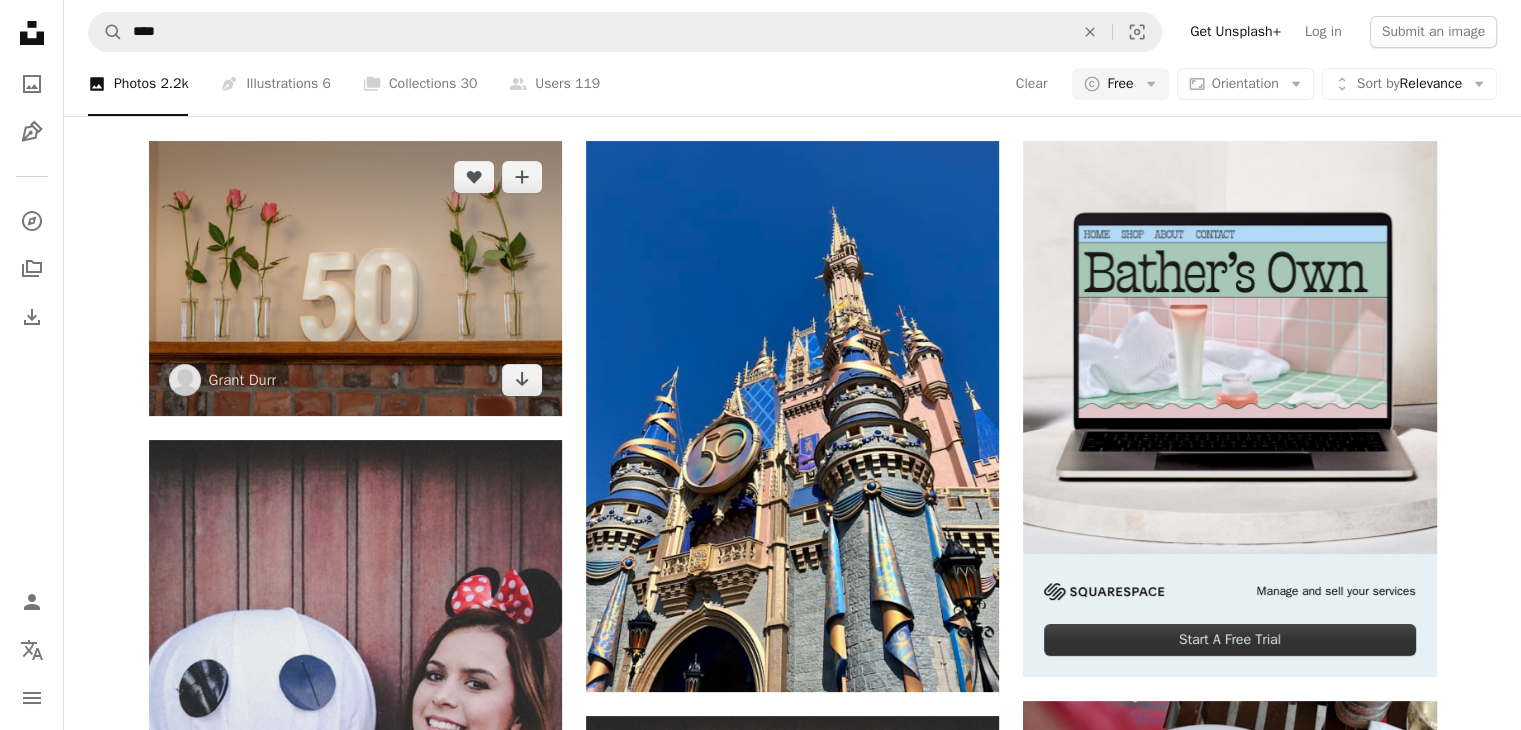 scroll, scrollTop: 440, scrollLeft: 0, axis: vertical 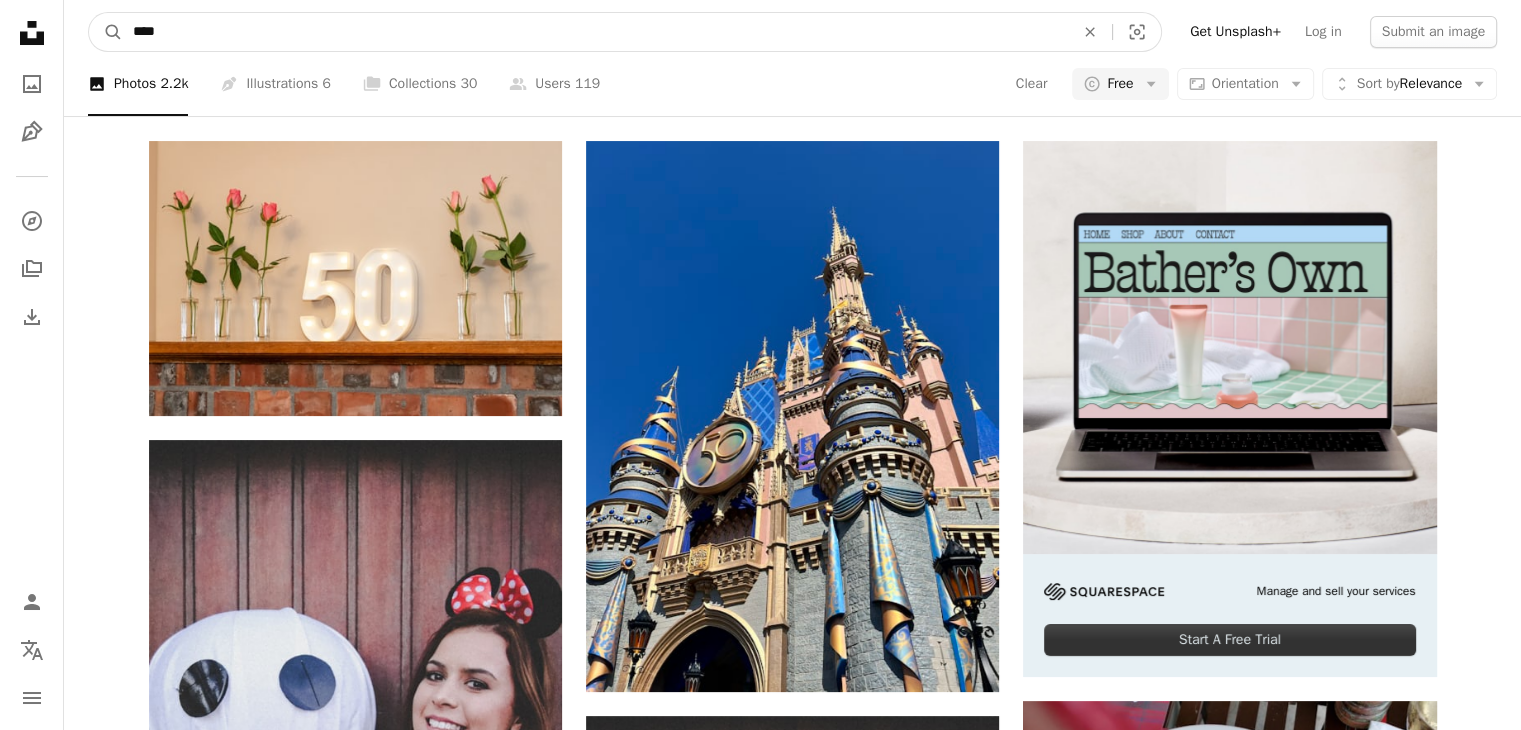 click on "****" at bounding box center (595, 32) 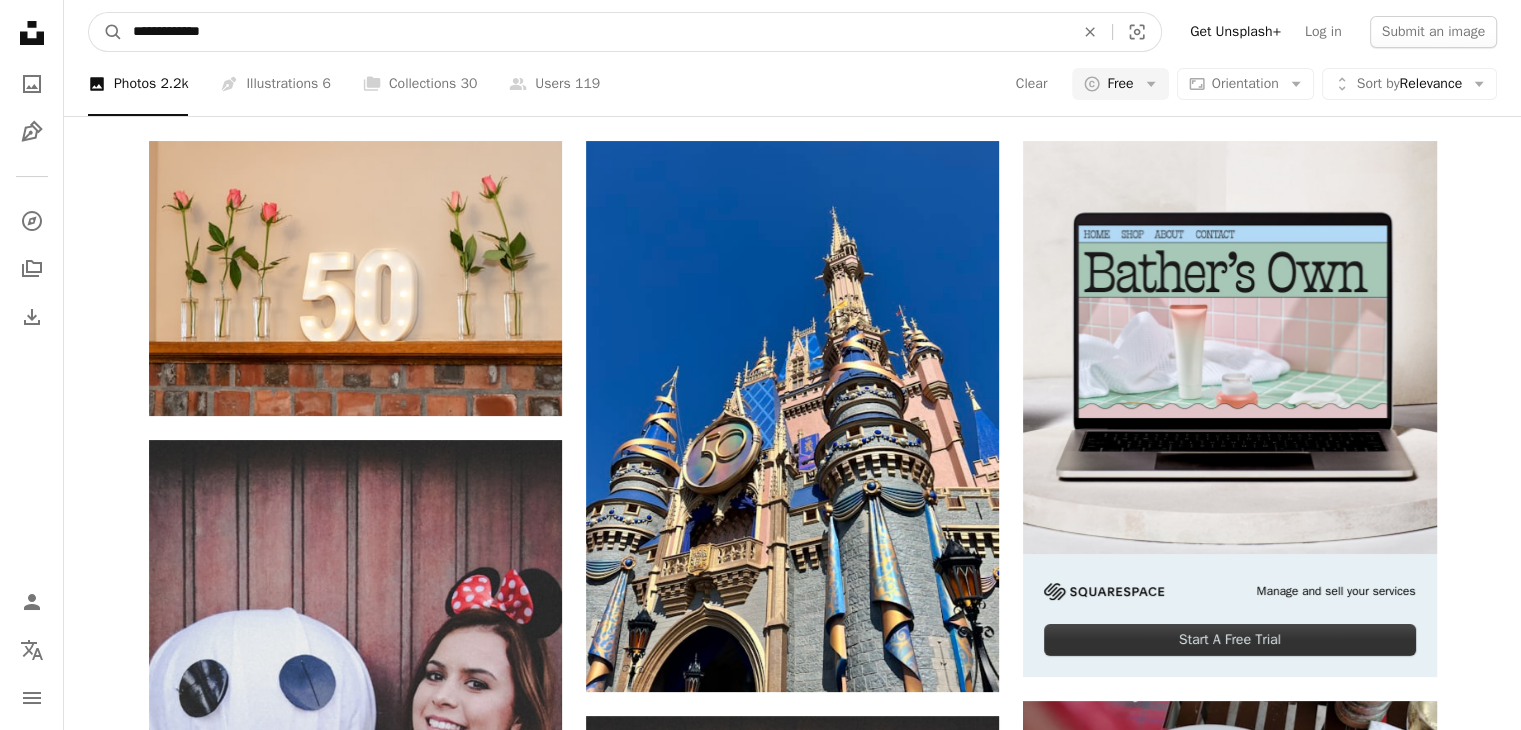 type on "**********" 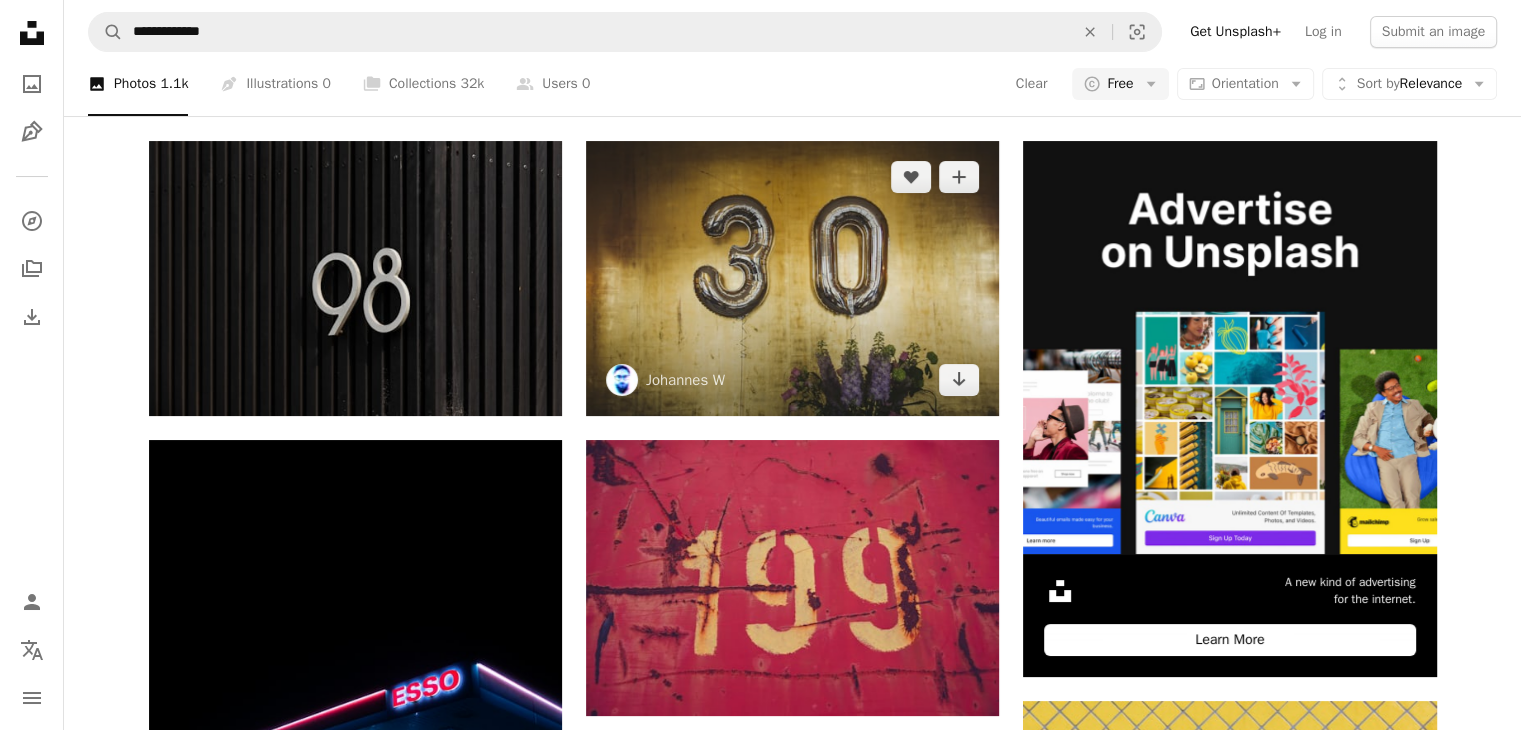 scroll, scrollTop: 2176, scrollLeft: 0, axis: vertical 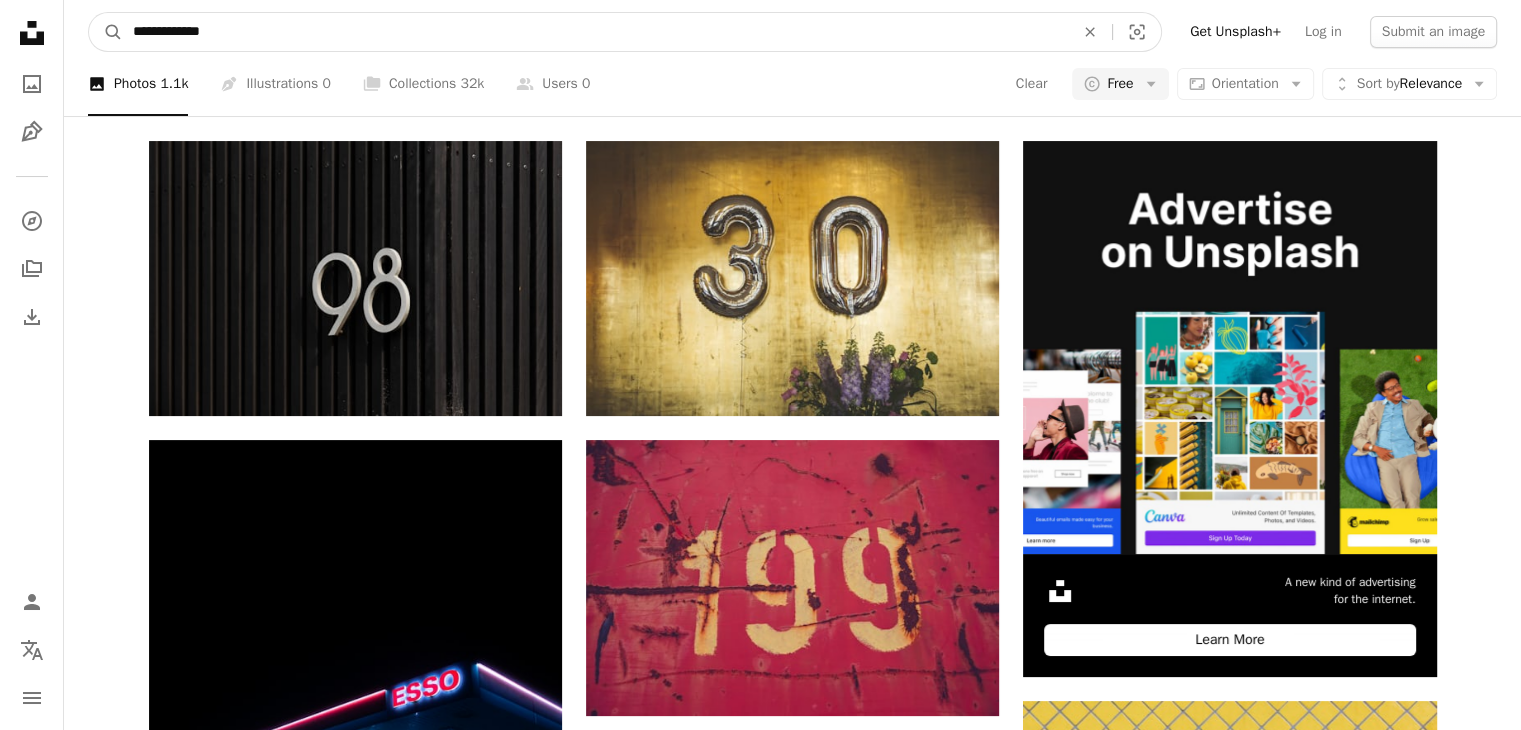 click on "**********" at bounding box center (595, 32) 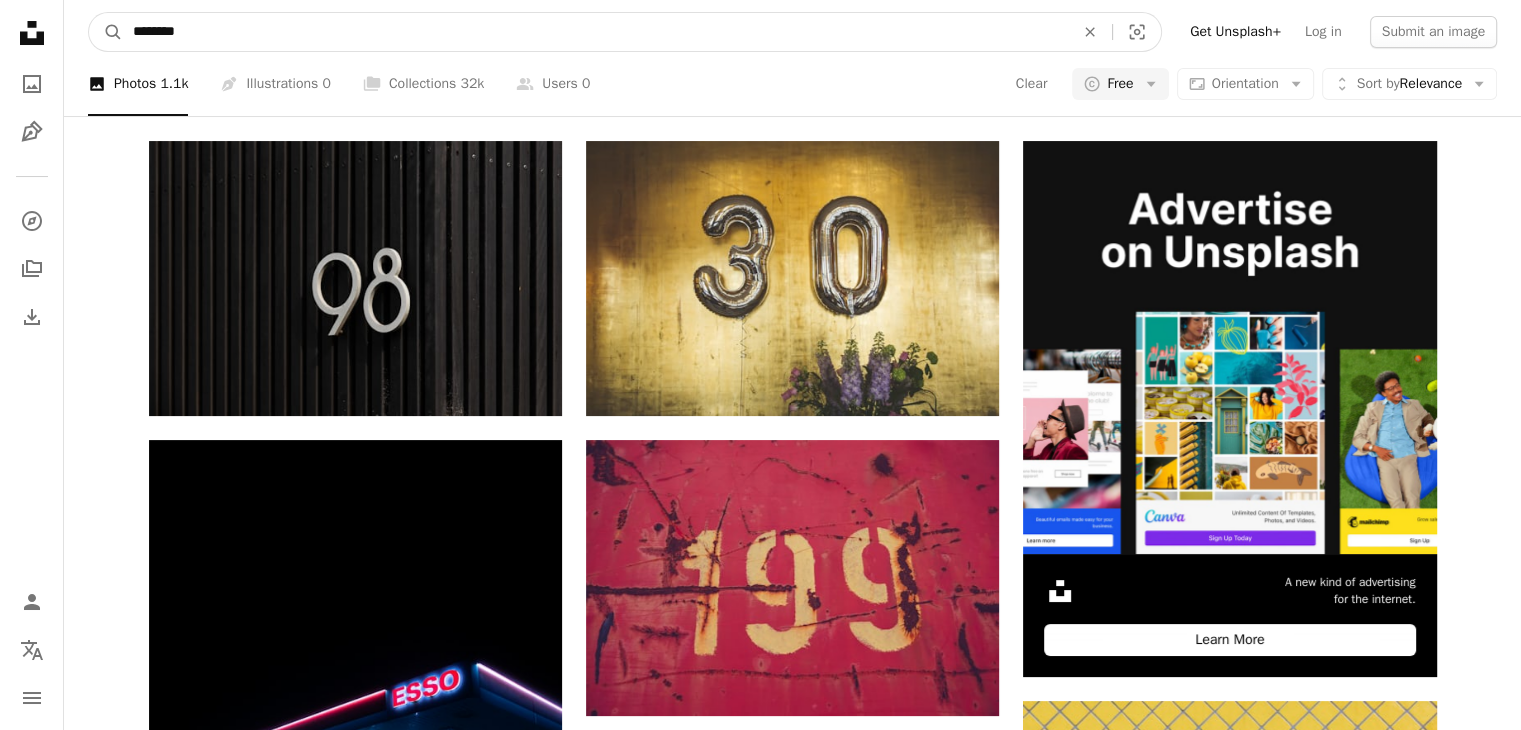 click on "A magnifying glass" at bounding box center [106, 32] 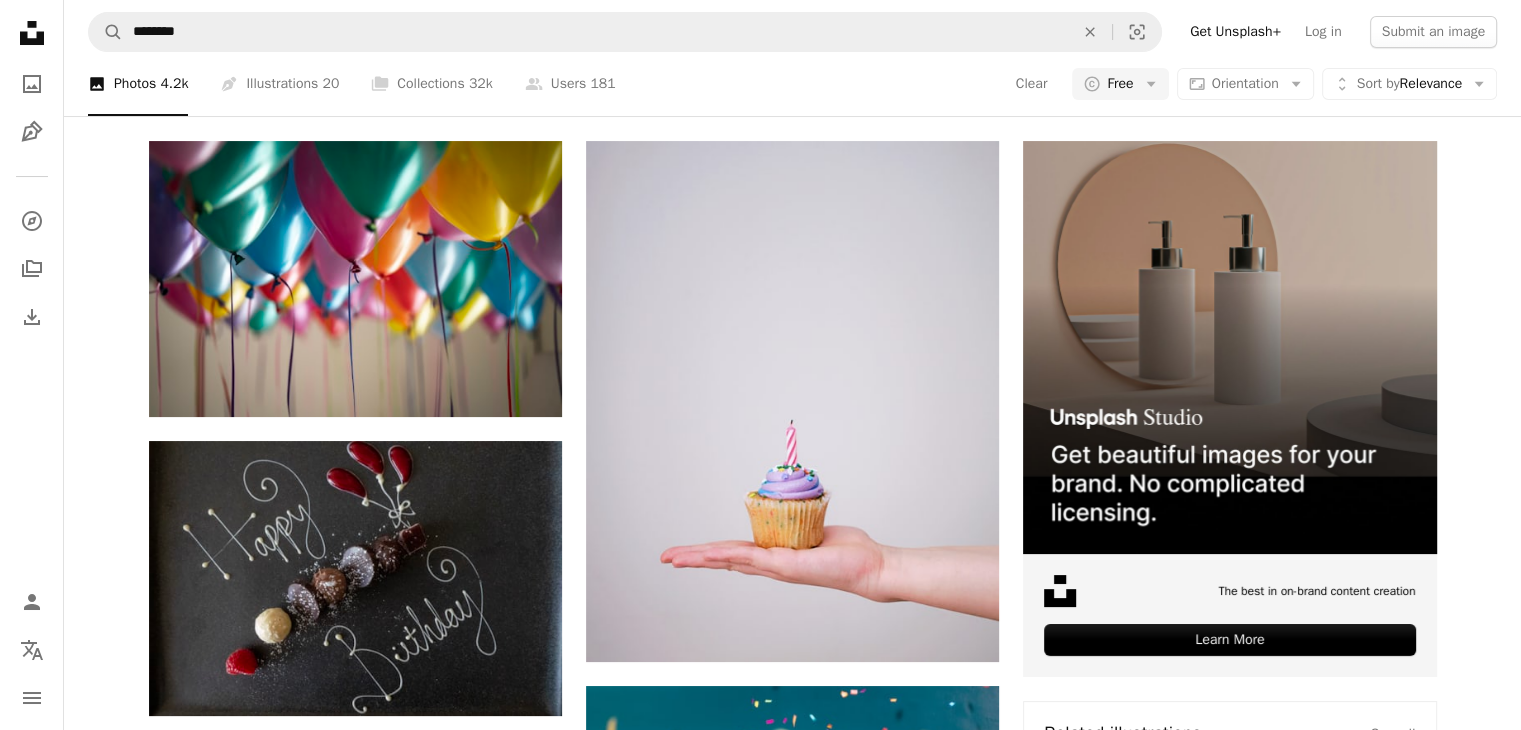 scroll, scrollTop: 1586, scrollLeft: 0, axis: vertical 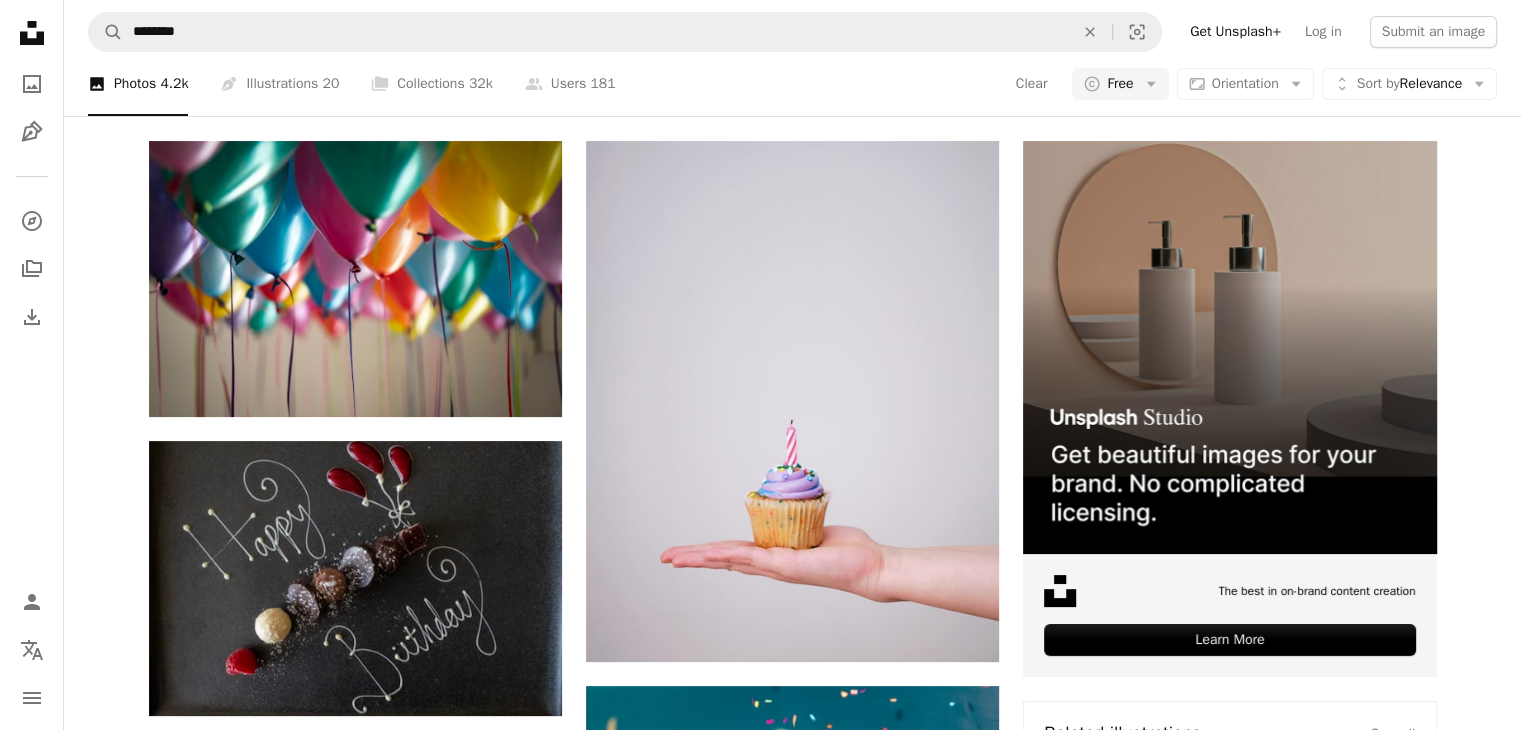 click on "Arrow pointing down" at bounding box center [959, 1869] 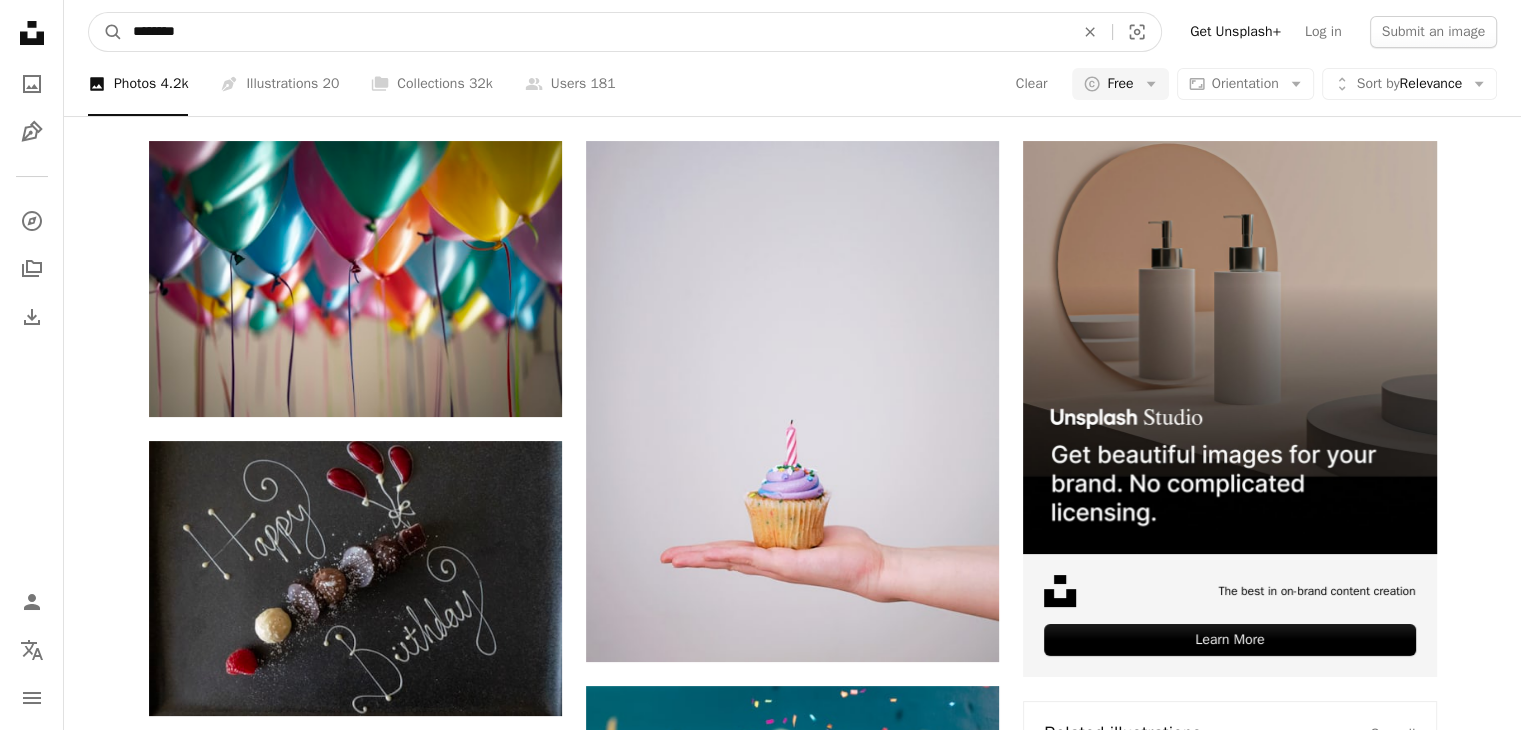 click on "********" at bounding box center [595, 32] 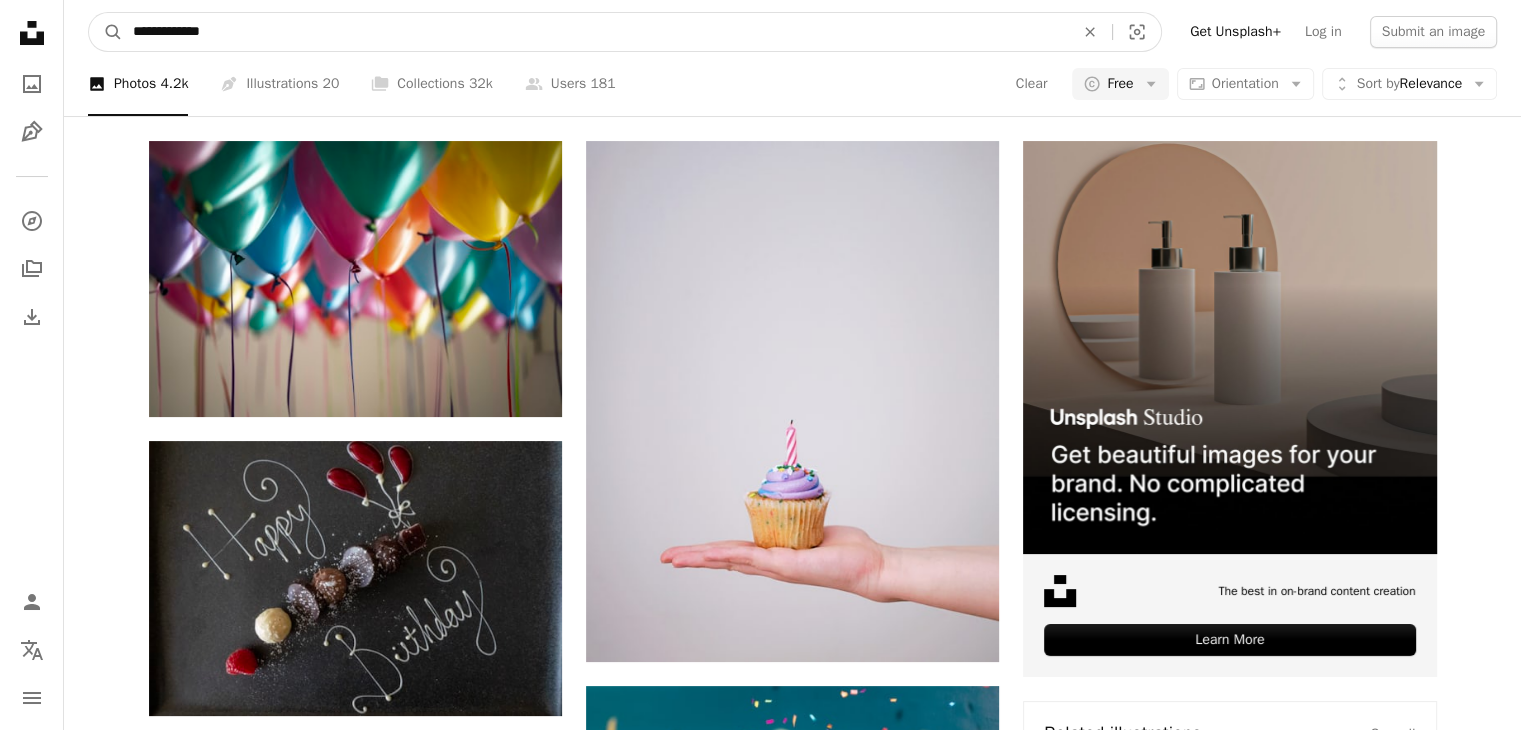 type on "**********" 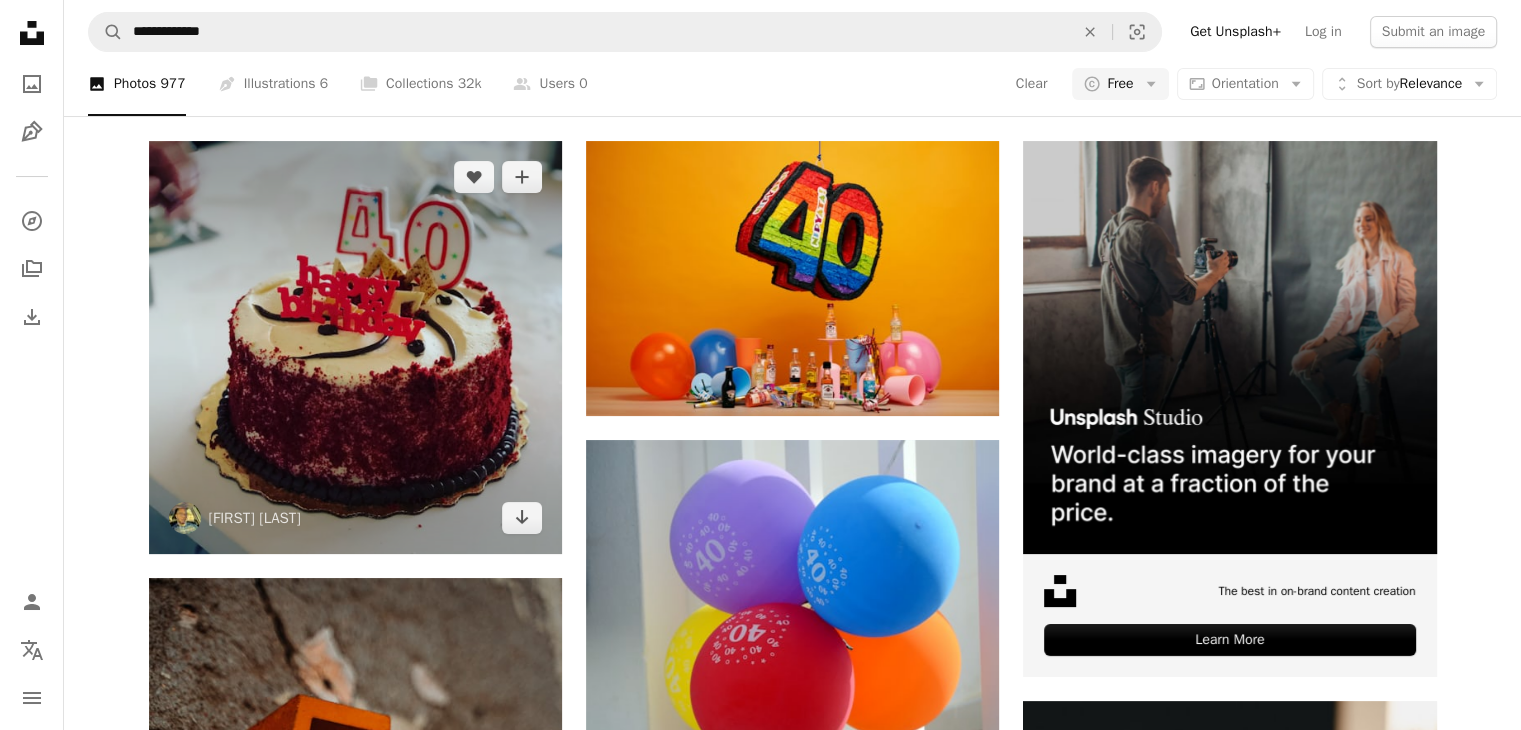 scroll, scrollTop: 336, scrollLeft: 0, axis: vertical 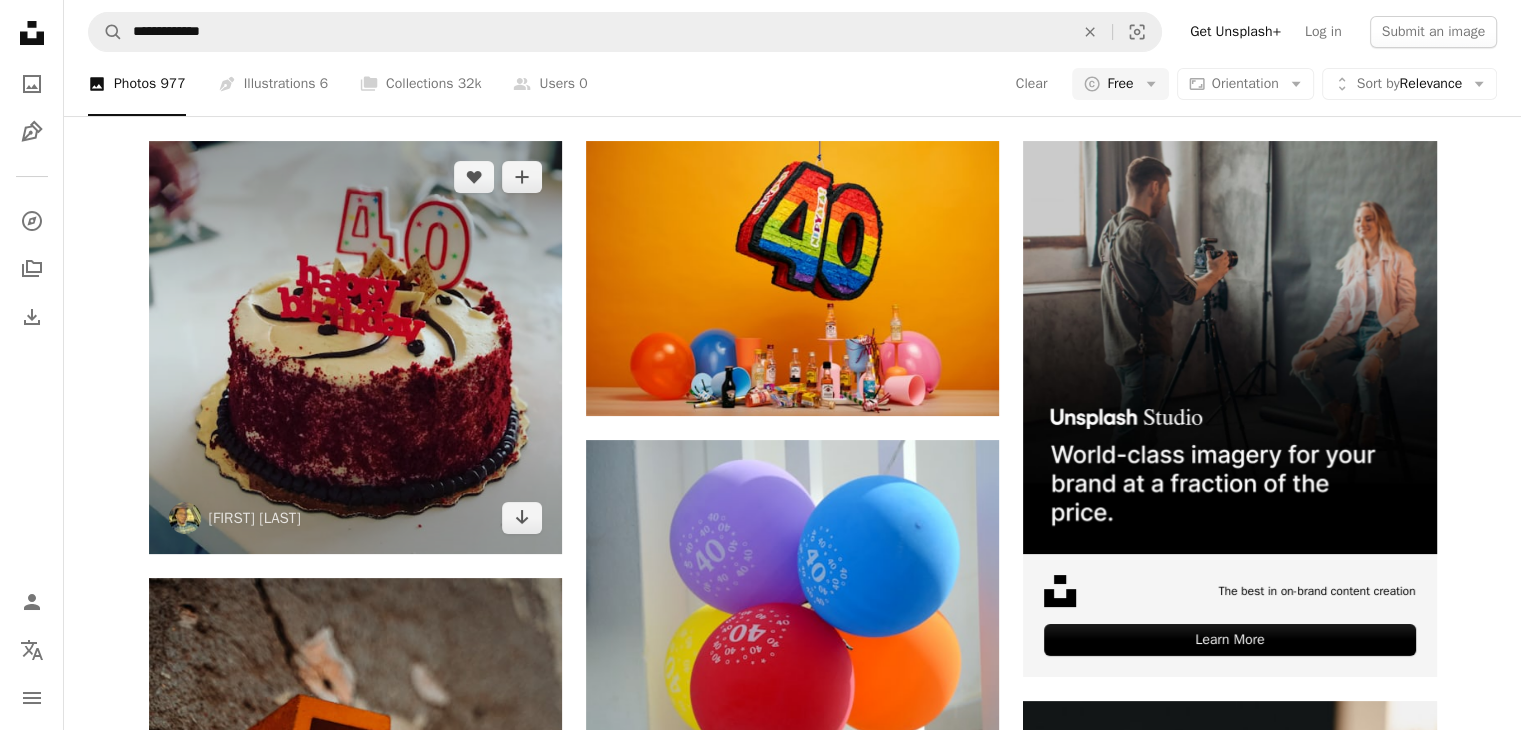 click at bounding box center (355, 347) 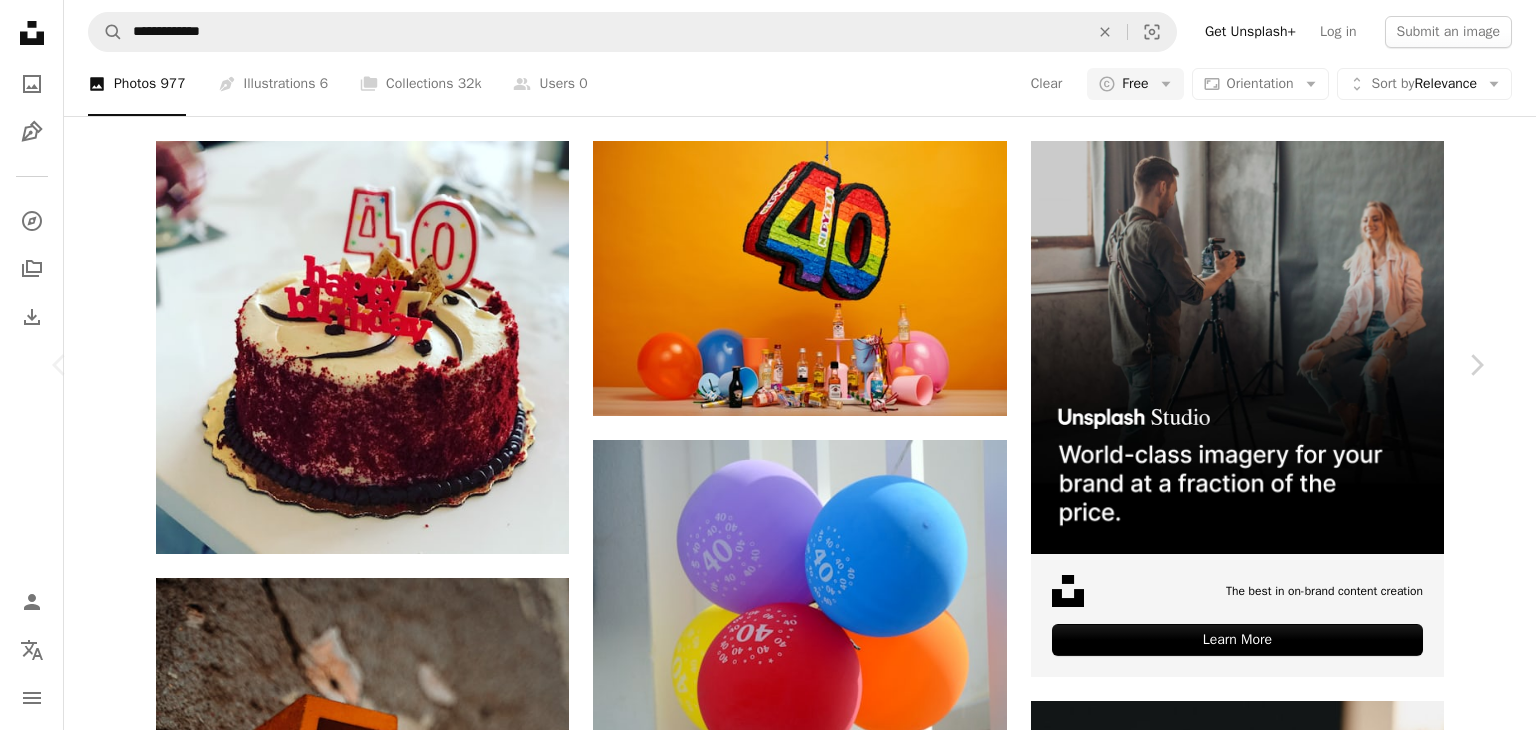 click on "Download free" at bounding box center (1287, 5193) 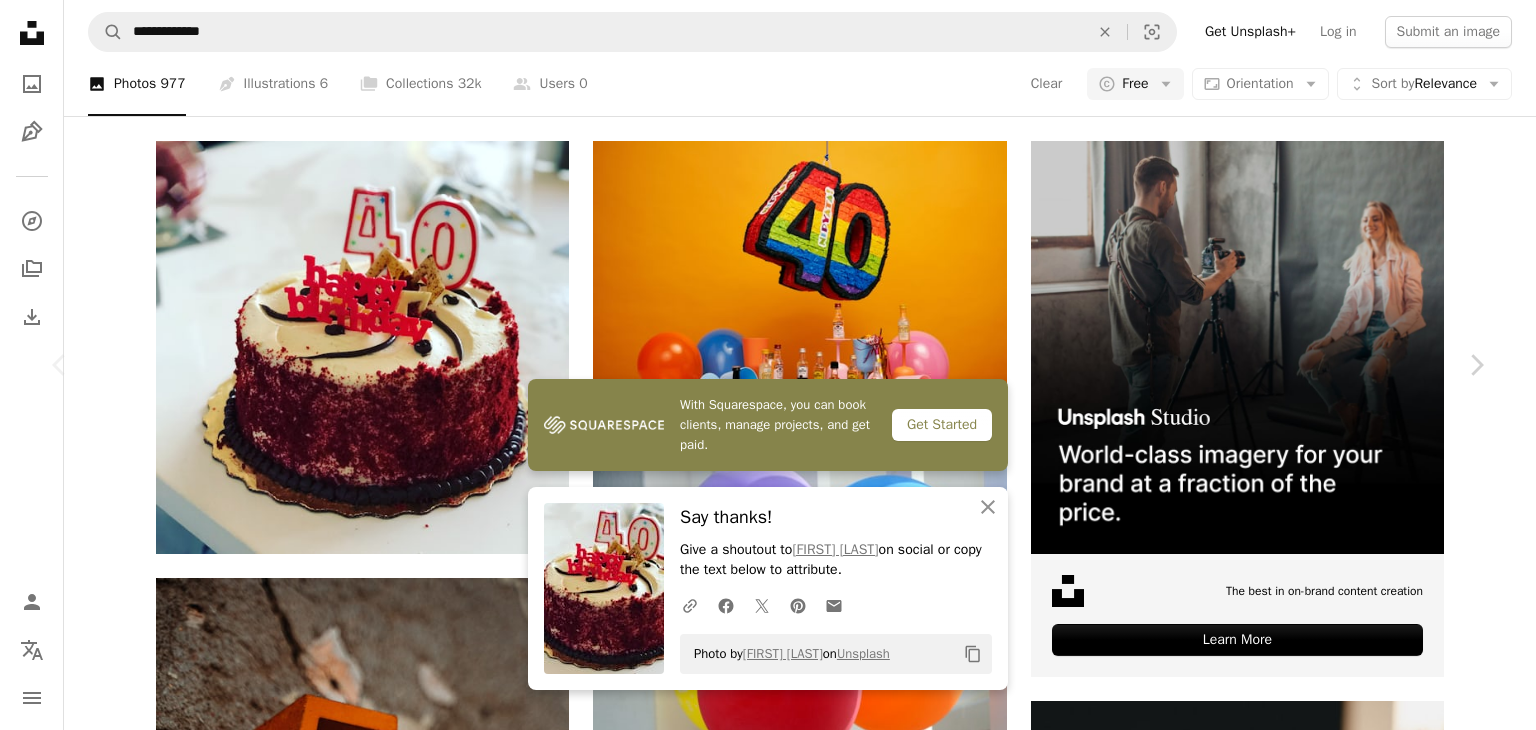 click on "An X shape Chevron left Chevron right With Squarespace, you can book clients, manage projects, and get paid. Get Started An X shape Close Say thanks! Give a shoutout to  [FIRST] [LAST]  on social or copy the text below to attribute. A URL sharing icon (chains) Facebook icon X (formerly Twitter) icon Pinterest icon An envelope Photo by  [FIRST] [LAST]  on  Unsplash
Copy content [FIRST] [LAST] [USERNAME] A heart A plus sign Edit image   Plus sign for Unsplash+ Download free Chevron down Zoom in Views 755,075 Downloads 5,939 A forward-right arrow Share Info icon Info More Actions 40th Birthday Cake  A map marker [BRAND] Restaurant - [CITY], [CITY], [COUNTRY] Calendar outlined Published on  October 25, 2021 Camera Apple, iPhone 8 Plus Safety Free to use under the  Unsplash License birthday cake birthday cake celebration red velvet cake 40th birthday food dessert united states [CITY] Public domain images Browse premium related images on iStock  |  View more on iStock  ↗" at bounding box center [768, 5511] 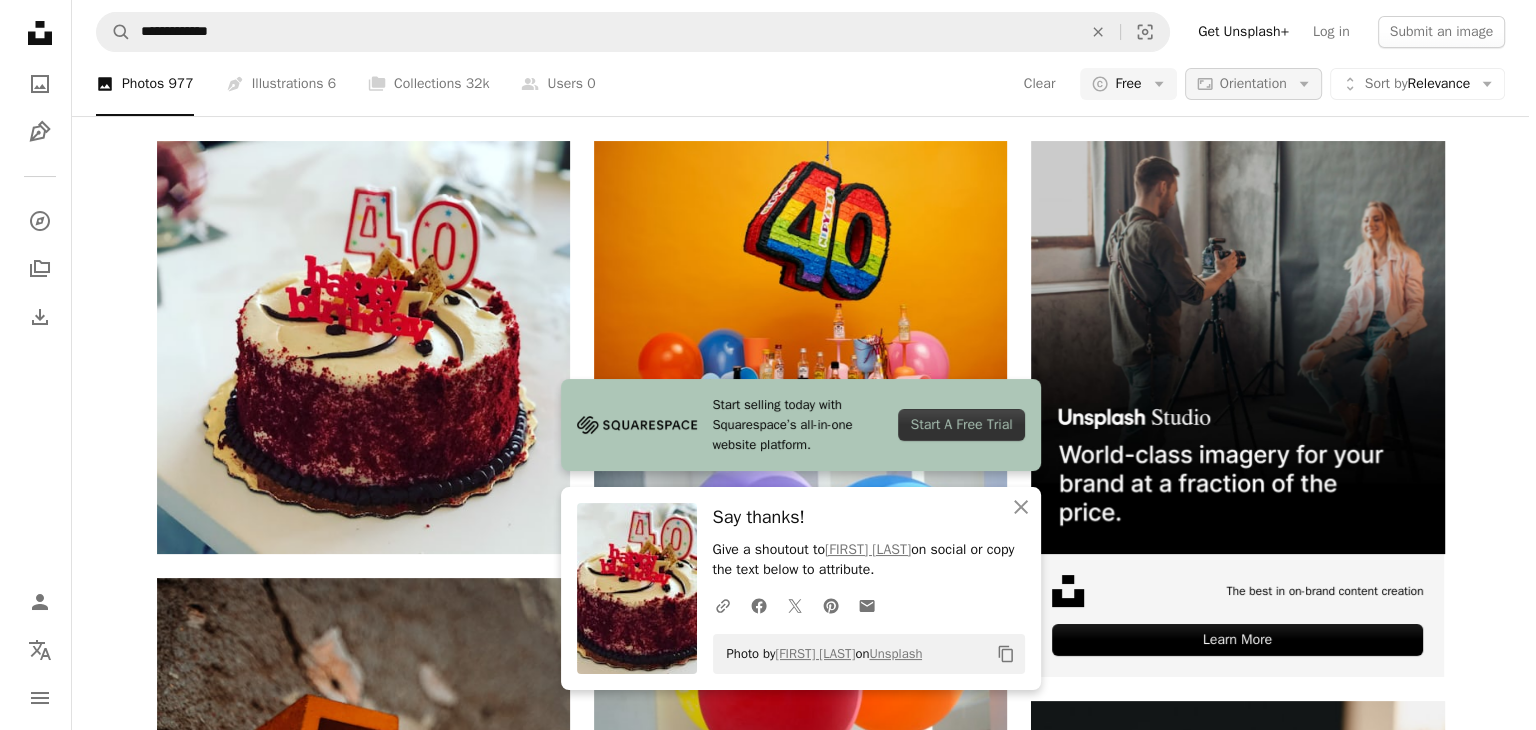 scroll, scrollTop: 0, scrollLeft: 0, axis: both 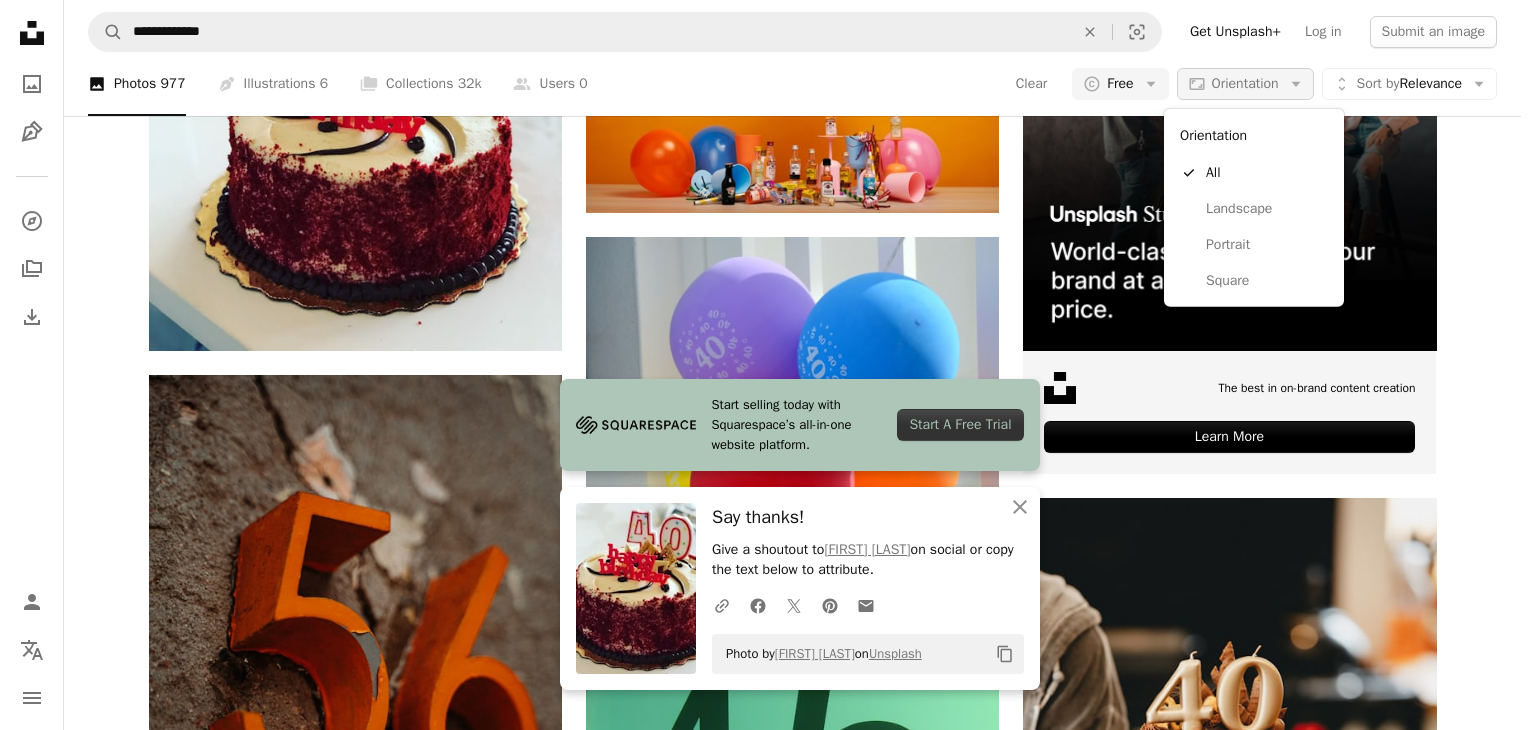 click on "Aspect ratio Orientation Arrow down" at bounding box center (1245, 84) 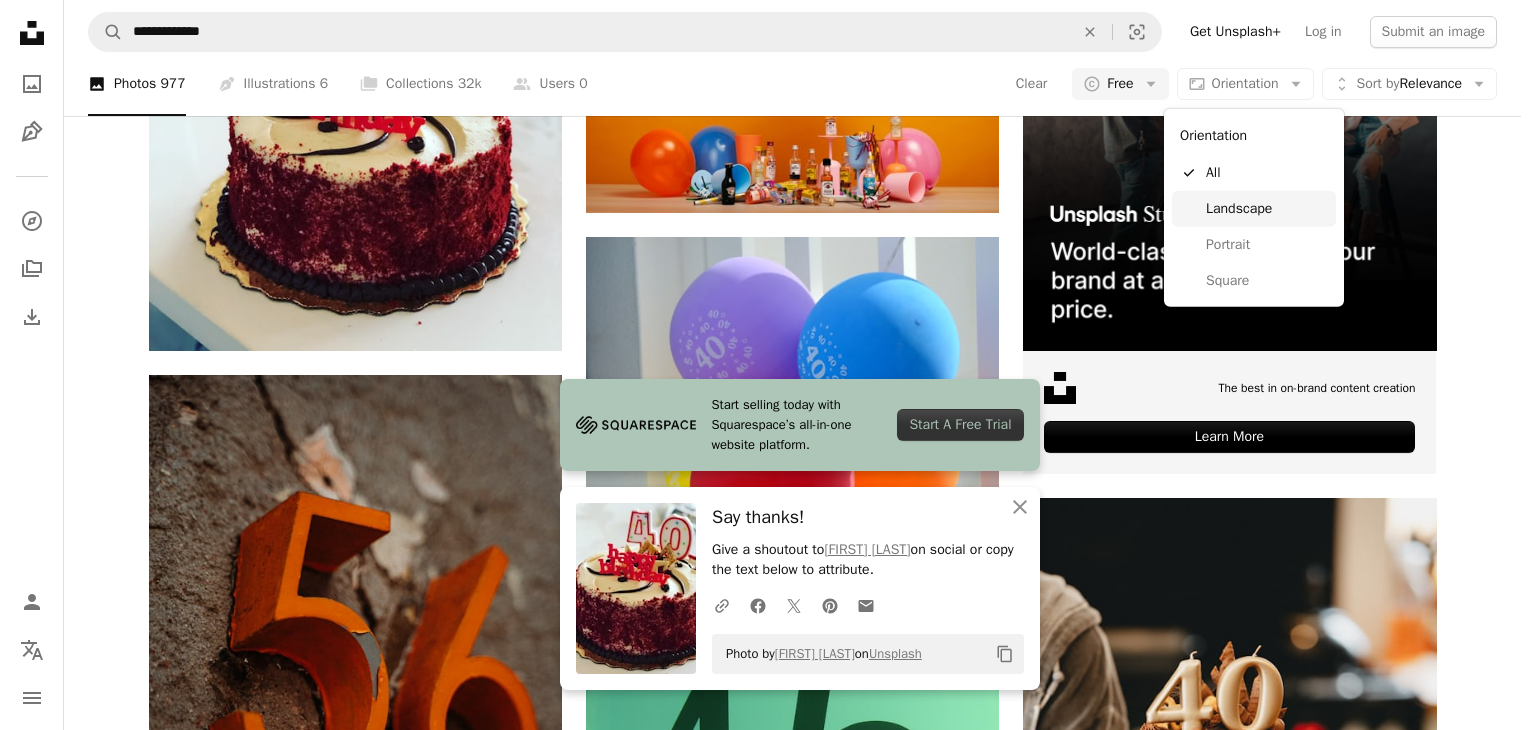 click on "Landscape" at bounding box center (1267, 209) 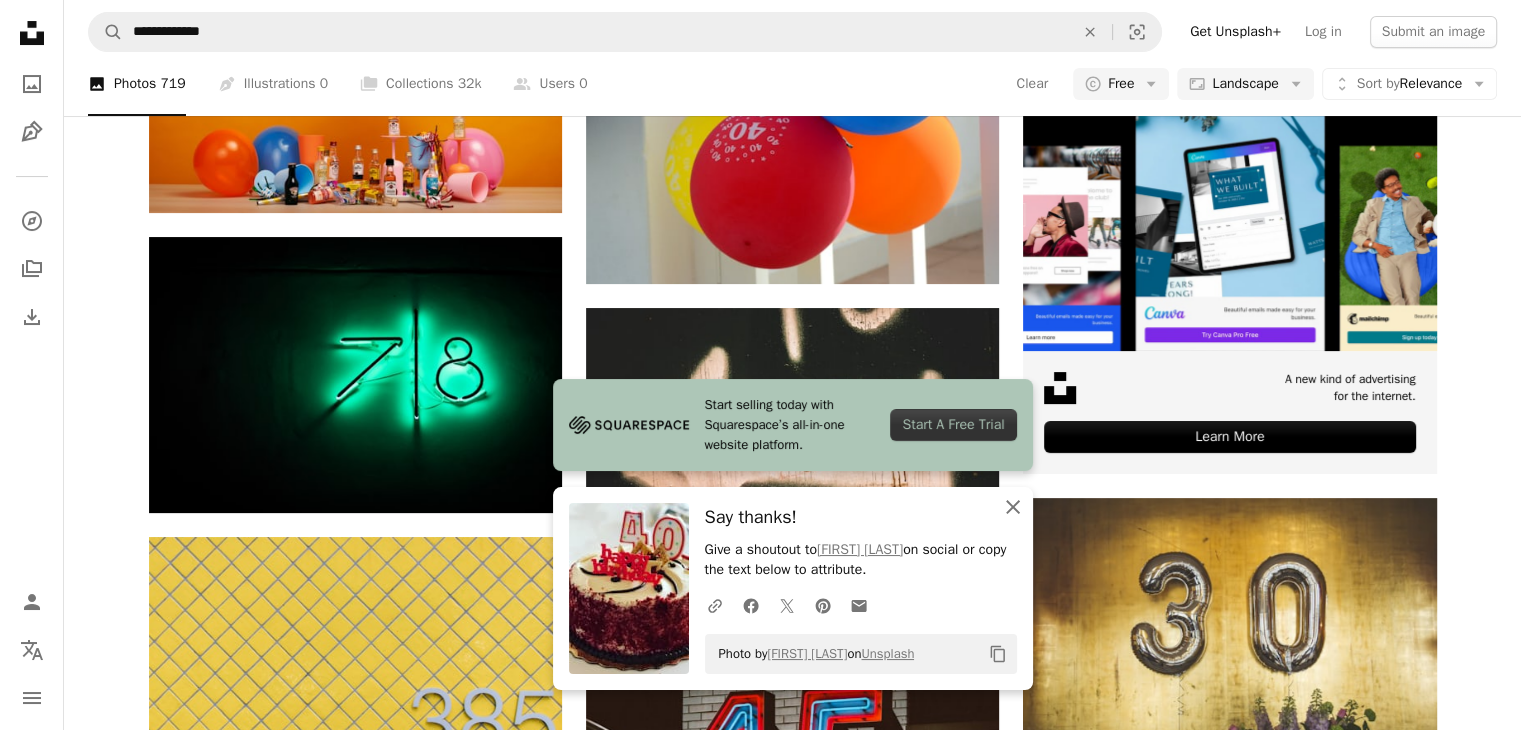 click on "An X shape" 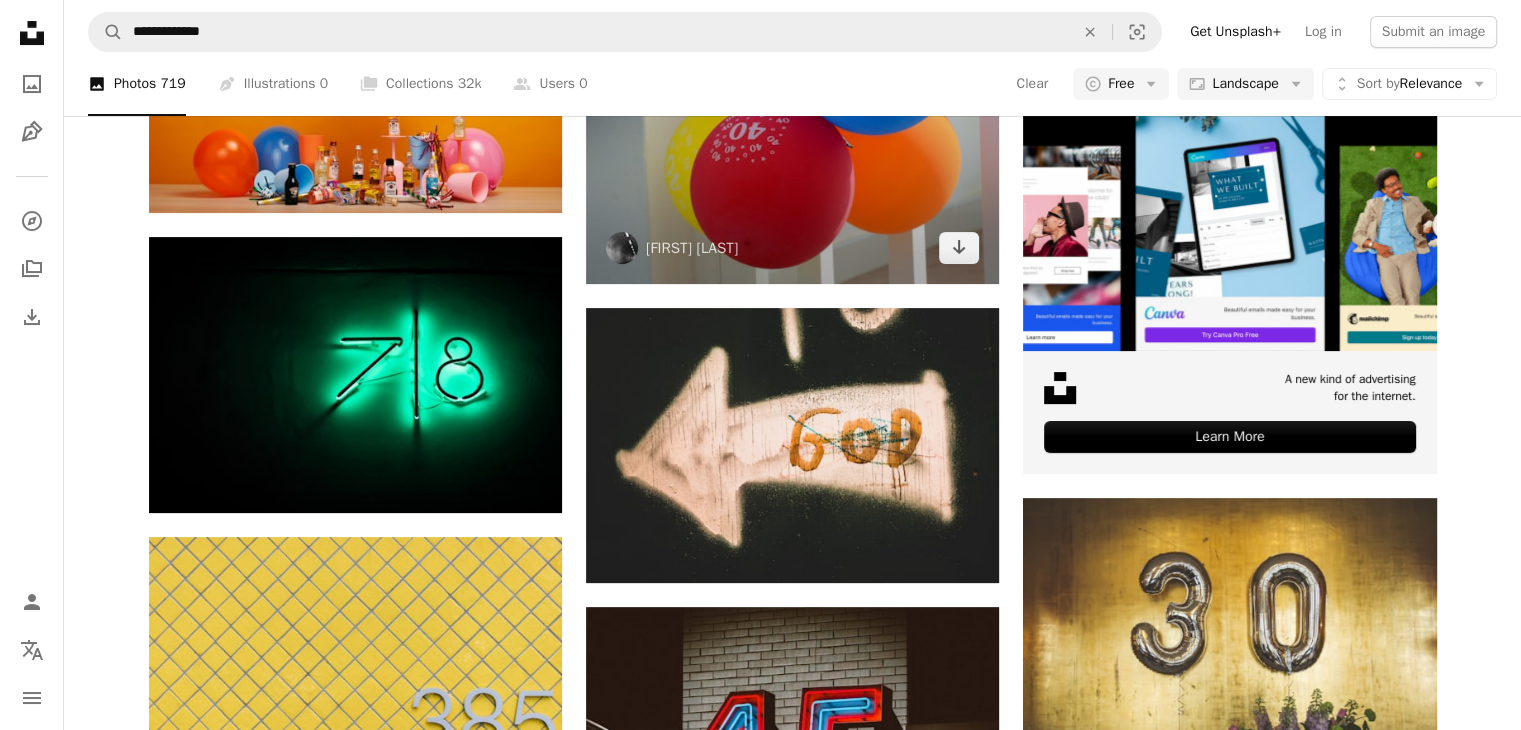 scroll, scrollTop: 0, scrollLeft: 0, axis: both 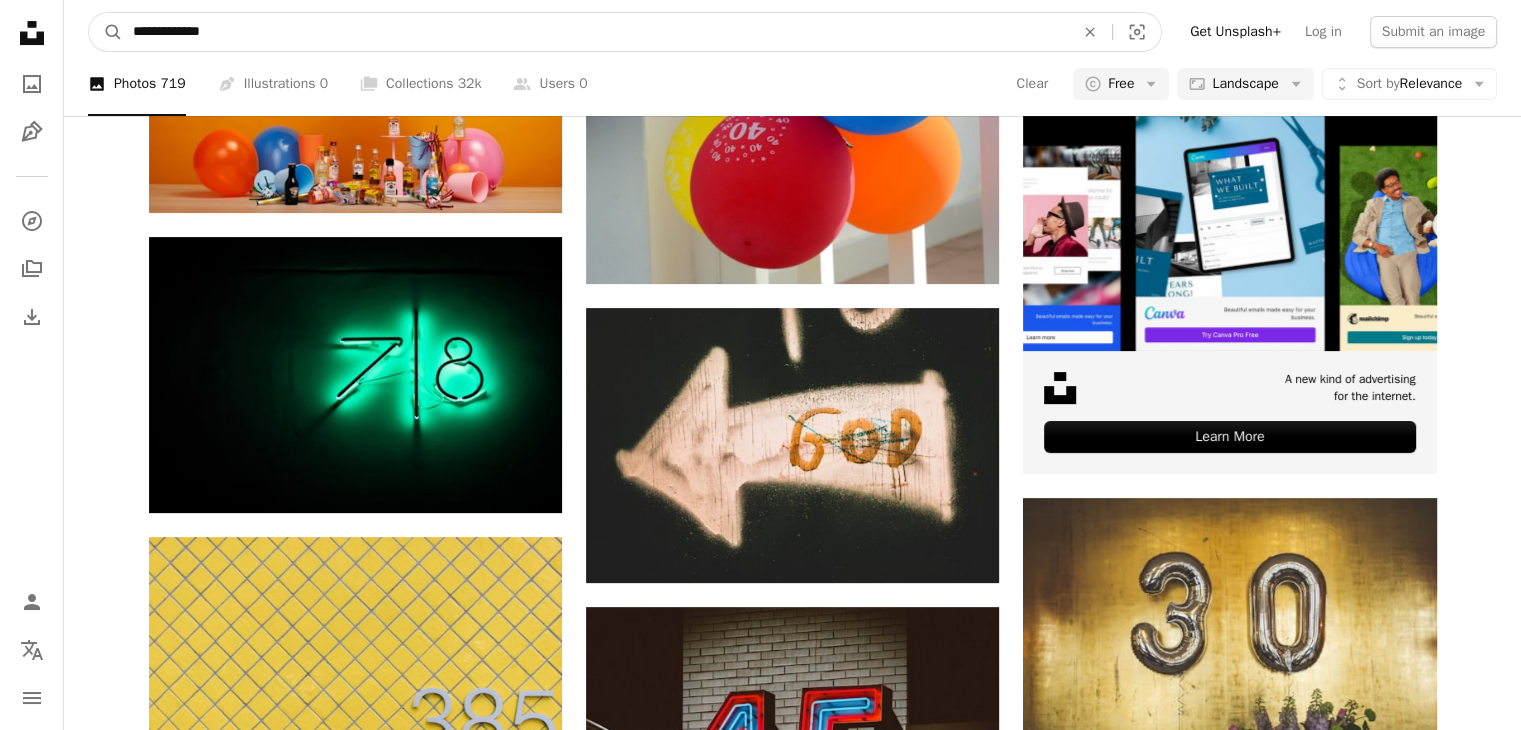 click on "**********" at bounding box center [595, 32] 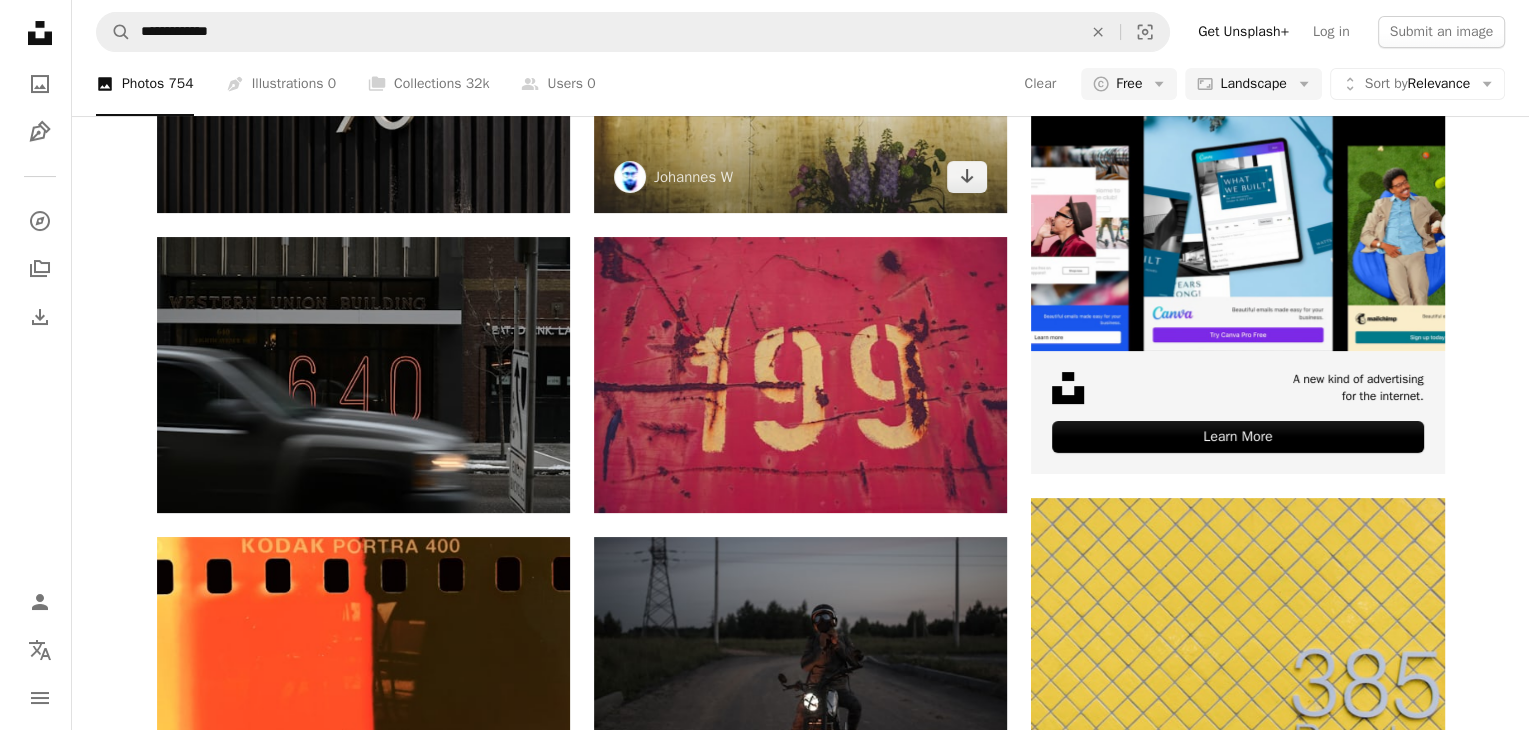 scroll, scrollTop: 0, scrollLeft: 0, axis: both 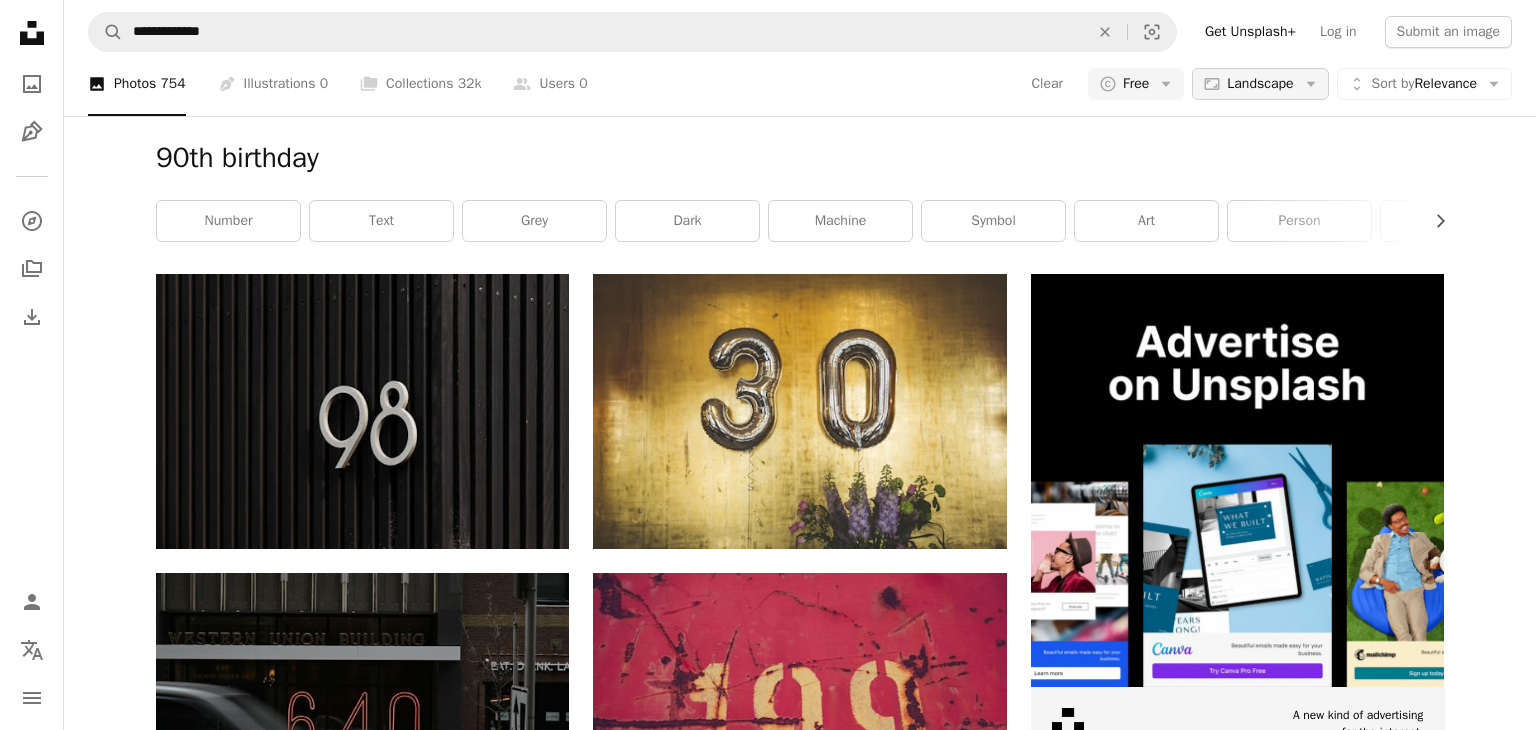 click on "Landscape" at bounding box center [1260, 84] 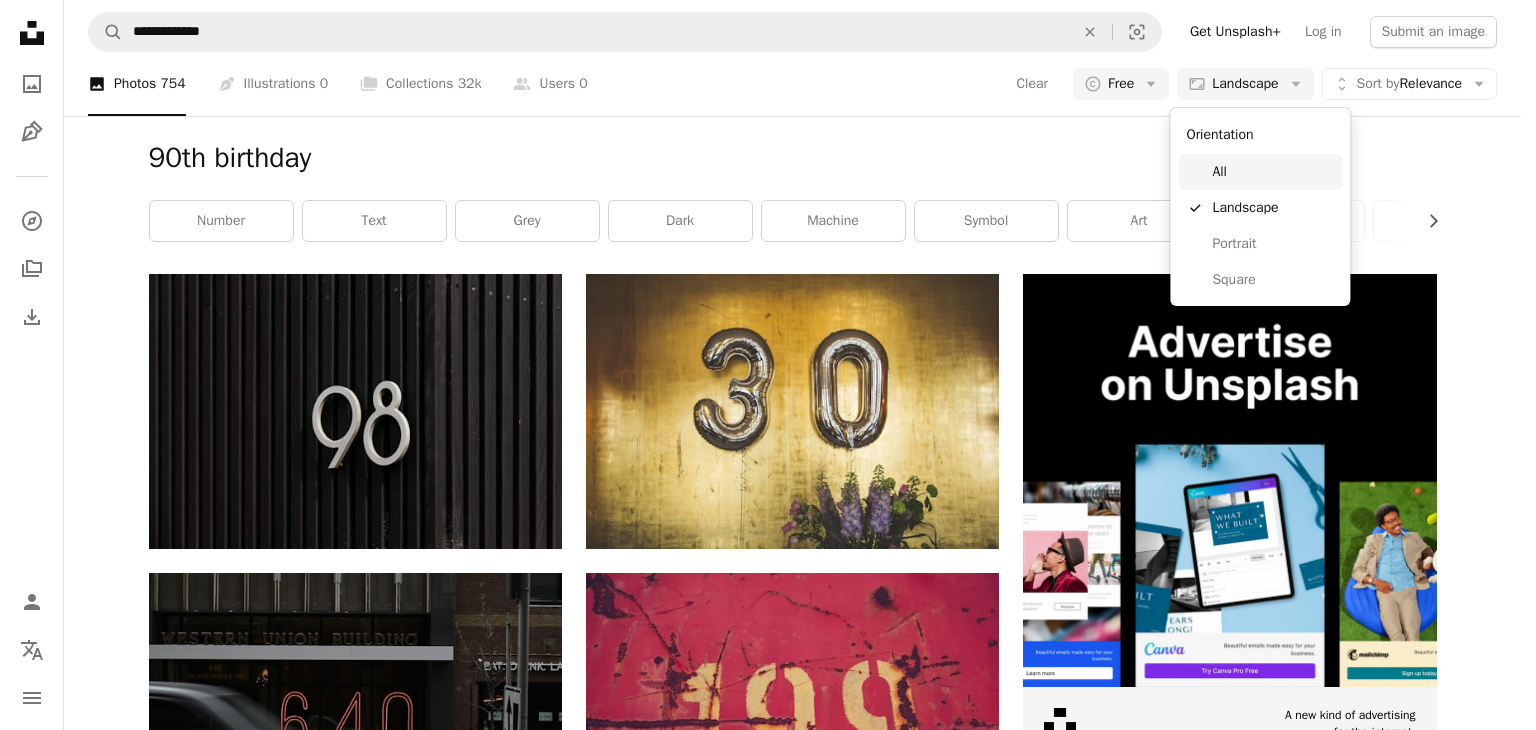 click on "All" at bounding box center (1273, 172) 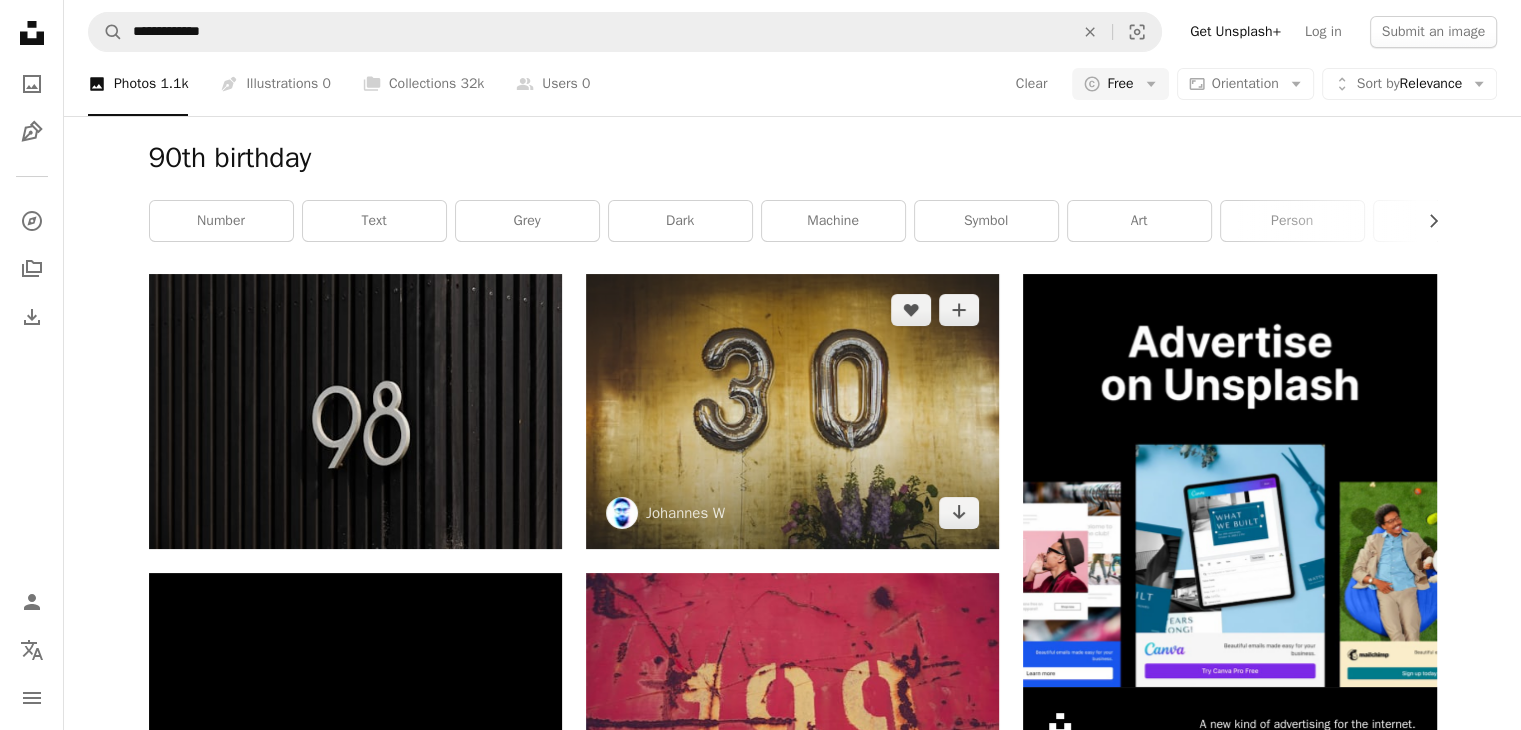 scroll, scrollTop: 0, scrollLeft: 0, axis: both 